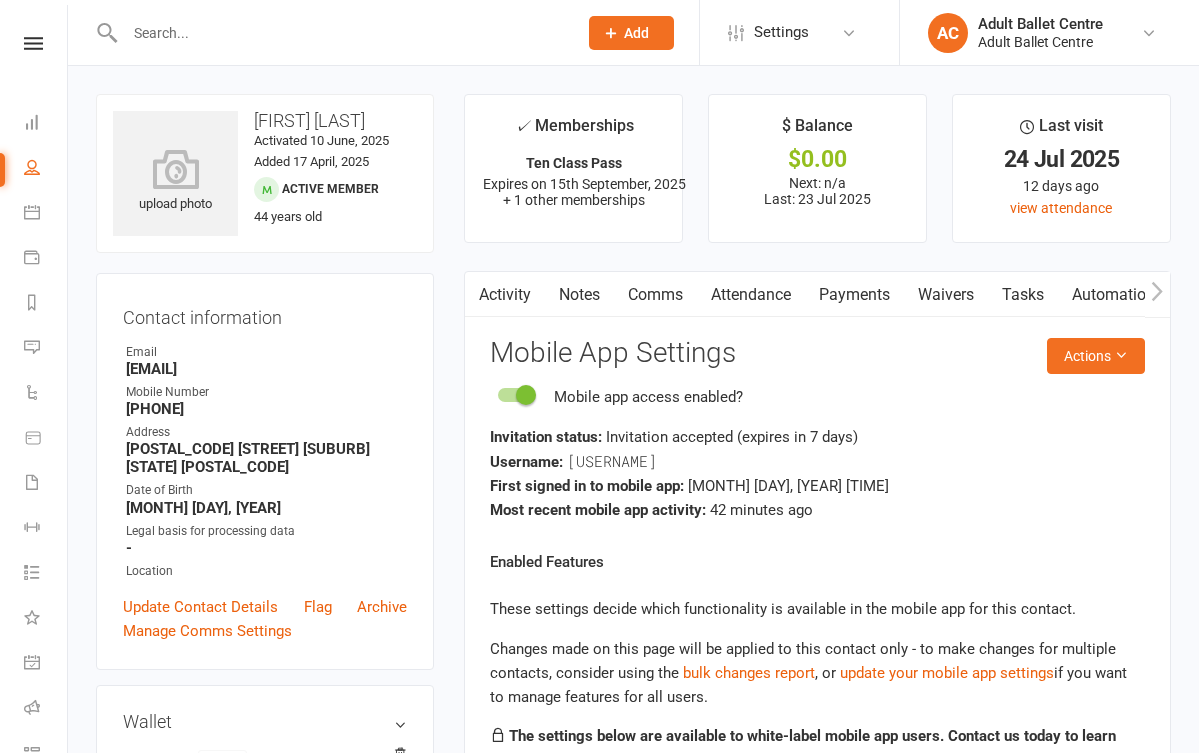 scroll, scrollTop: 0, scrollLeft: 0, axis: both 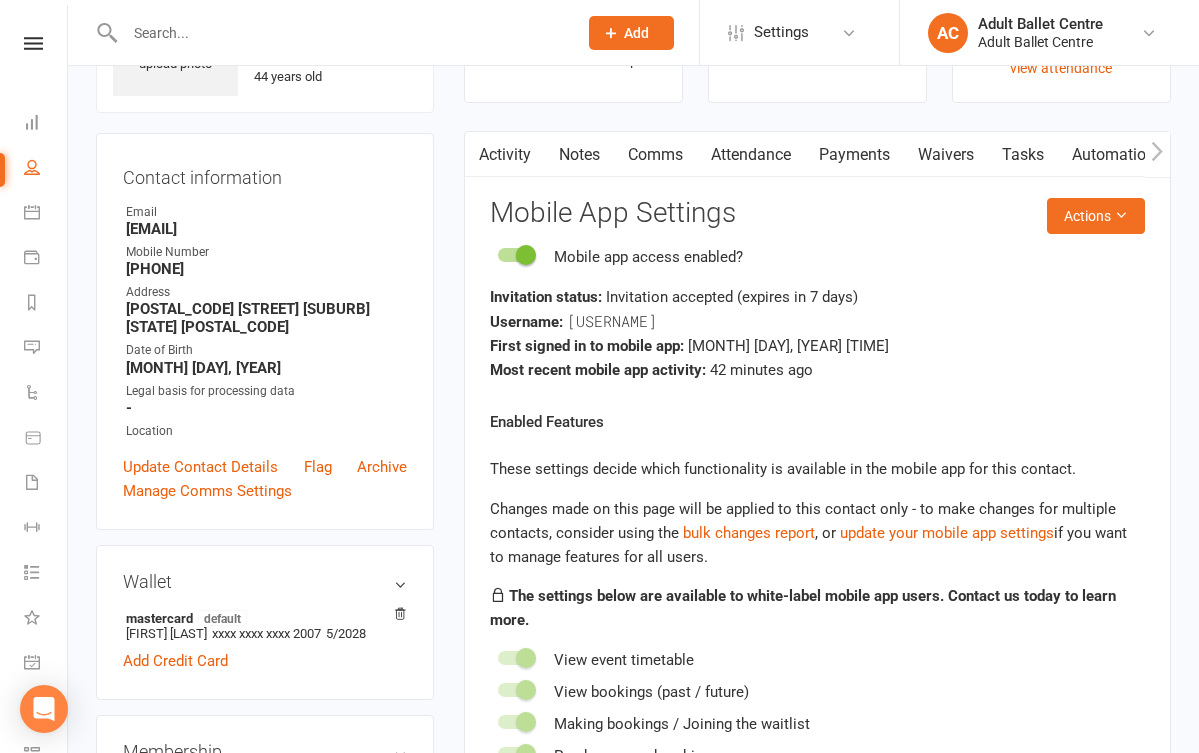 click on "Activity" at bounding box center (505, 155) 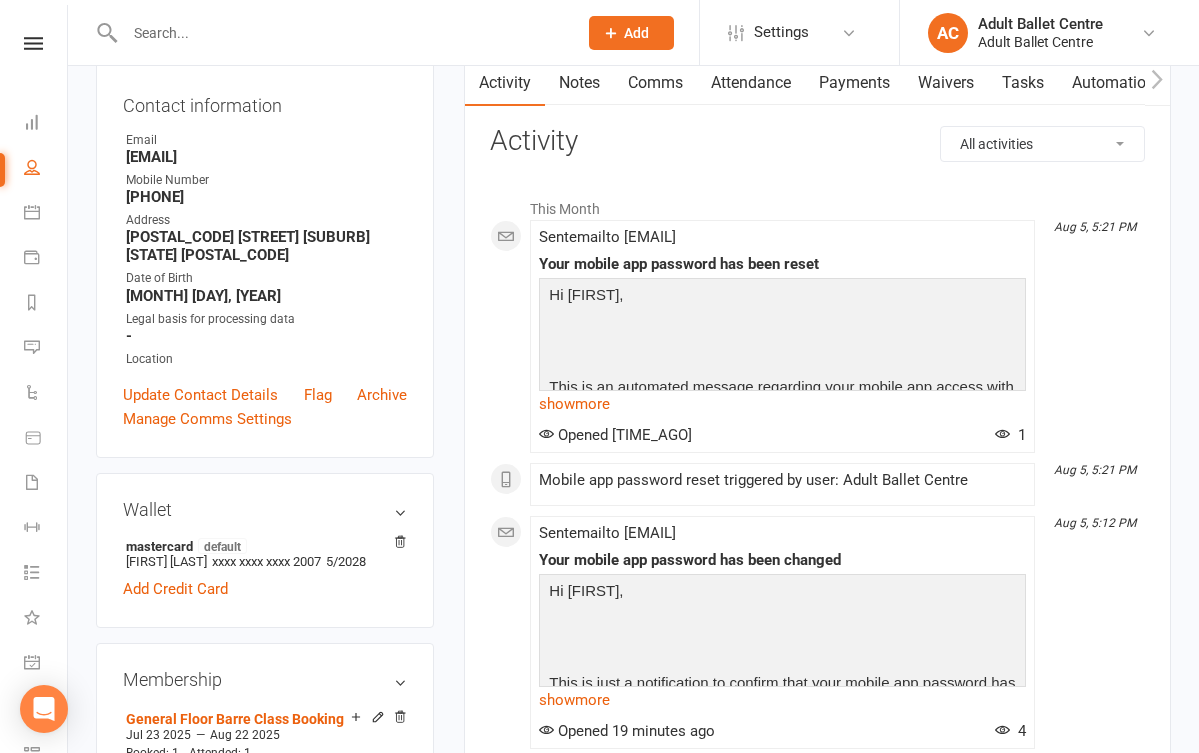 scroll, scrollTop: 226, scrollLeft: 0, axis: vertical 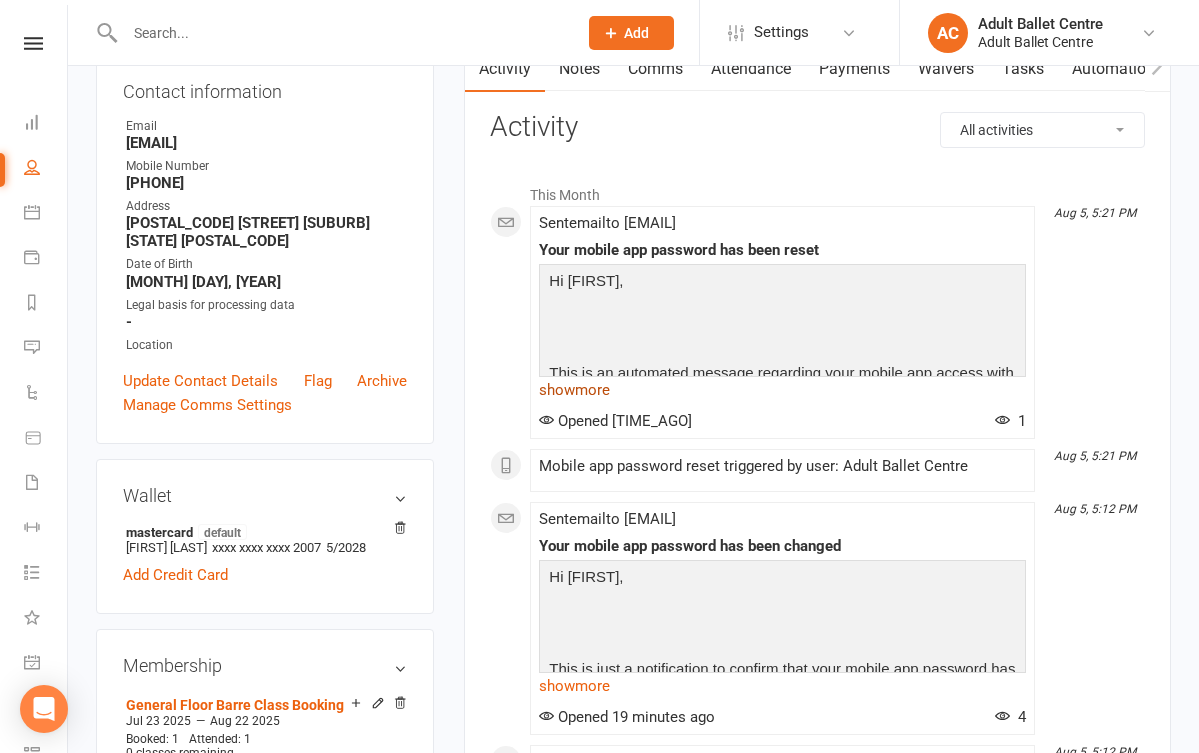 click on "show  more" at bounding box center (782, 390) 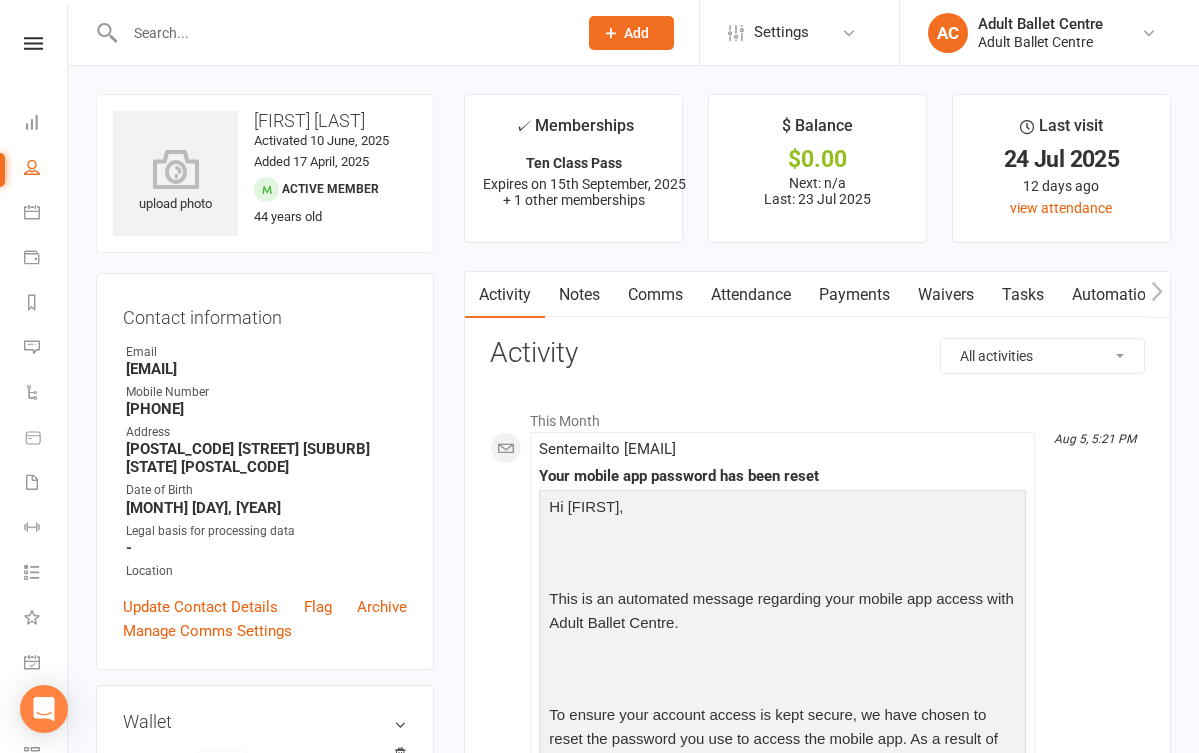 scroll, scrollTop: 0, scrollLeft: 0, axis: both 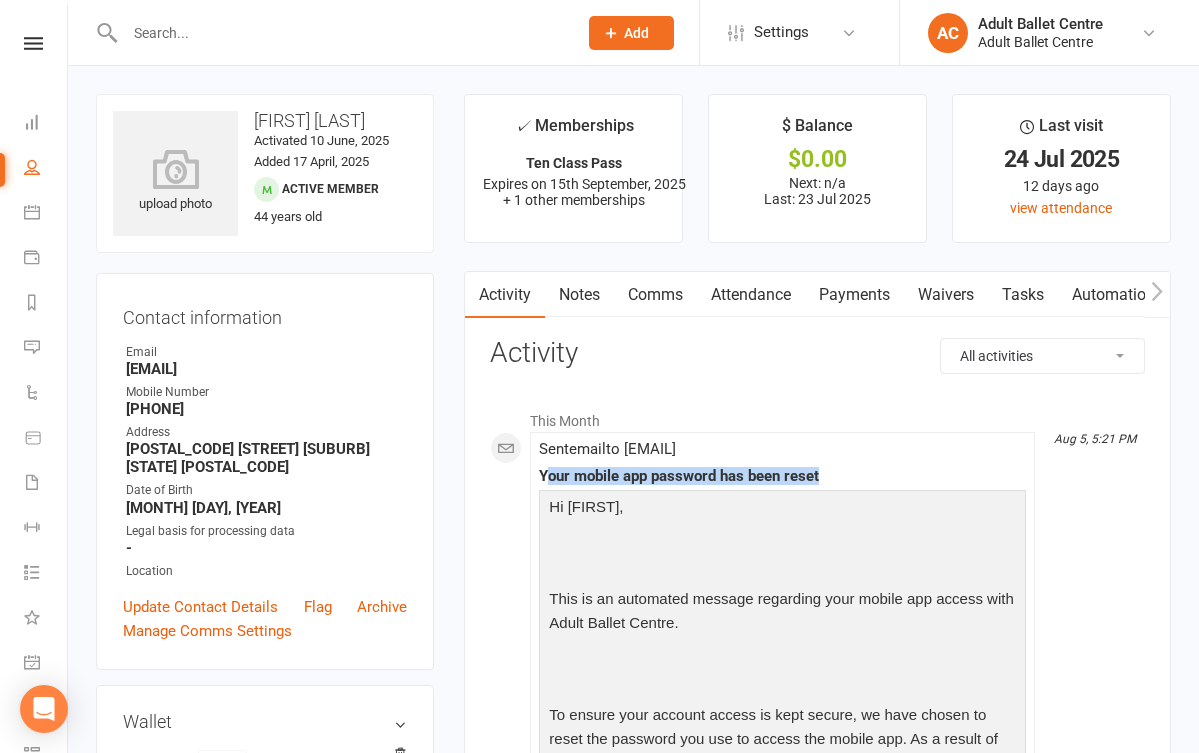 drag, startPoint x: 547, startPoint y: 471, endPoint x: 824, endPoint y: 475, distance: 277.02887 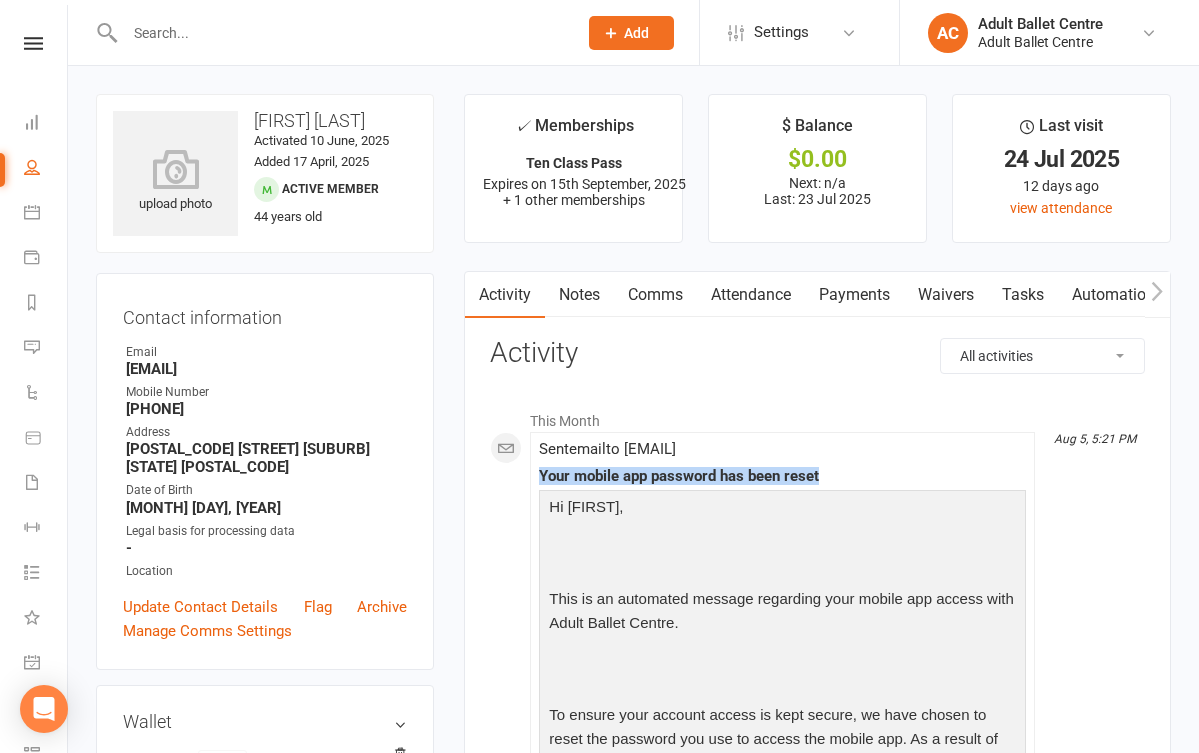 drag, startPoint x: 541, startPoint y: 473, endPoint x: 880, endPoint y: 477, distance: 339.0236 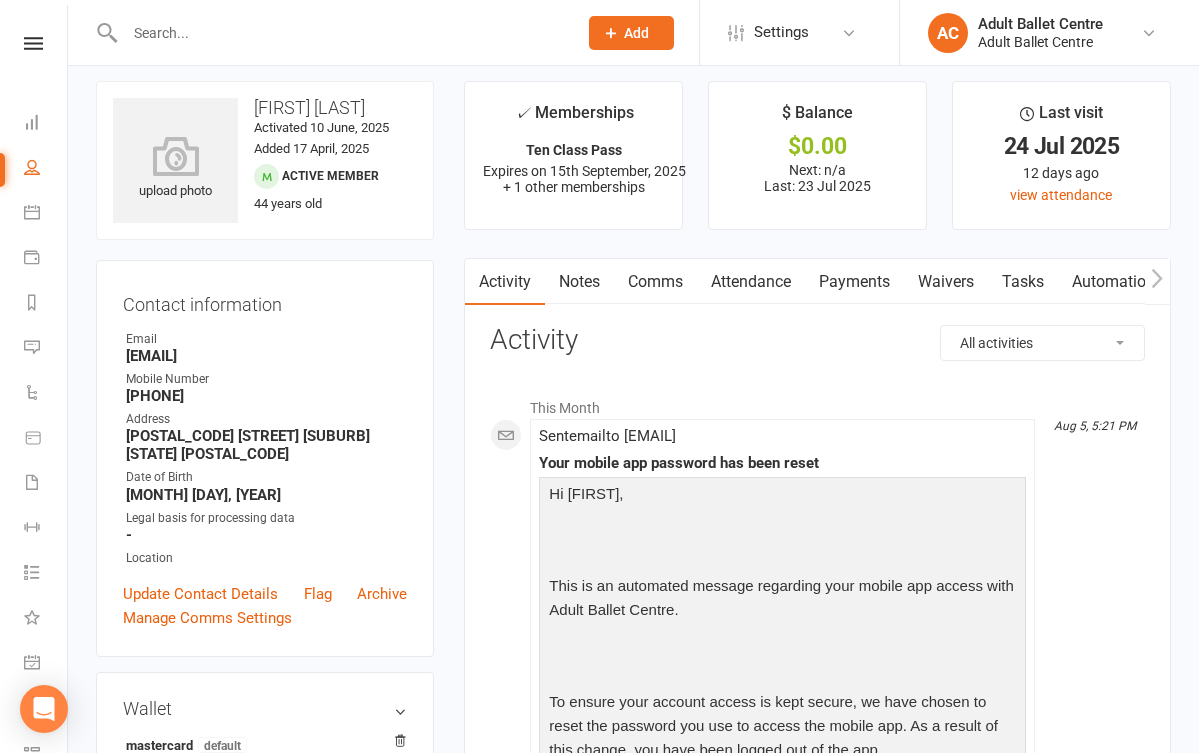 scroll, scrollTop: 0, scrollLeft: 0, axis: both 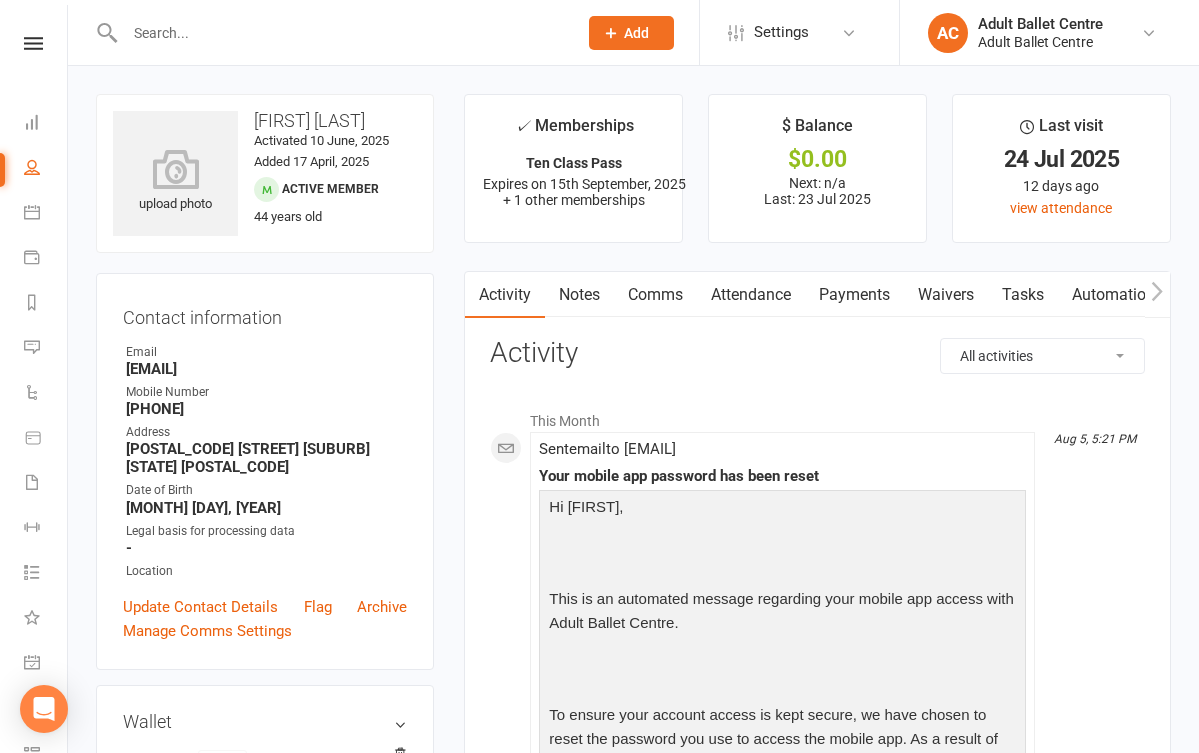 click on "Waivers" at bounding box center (946, 295) 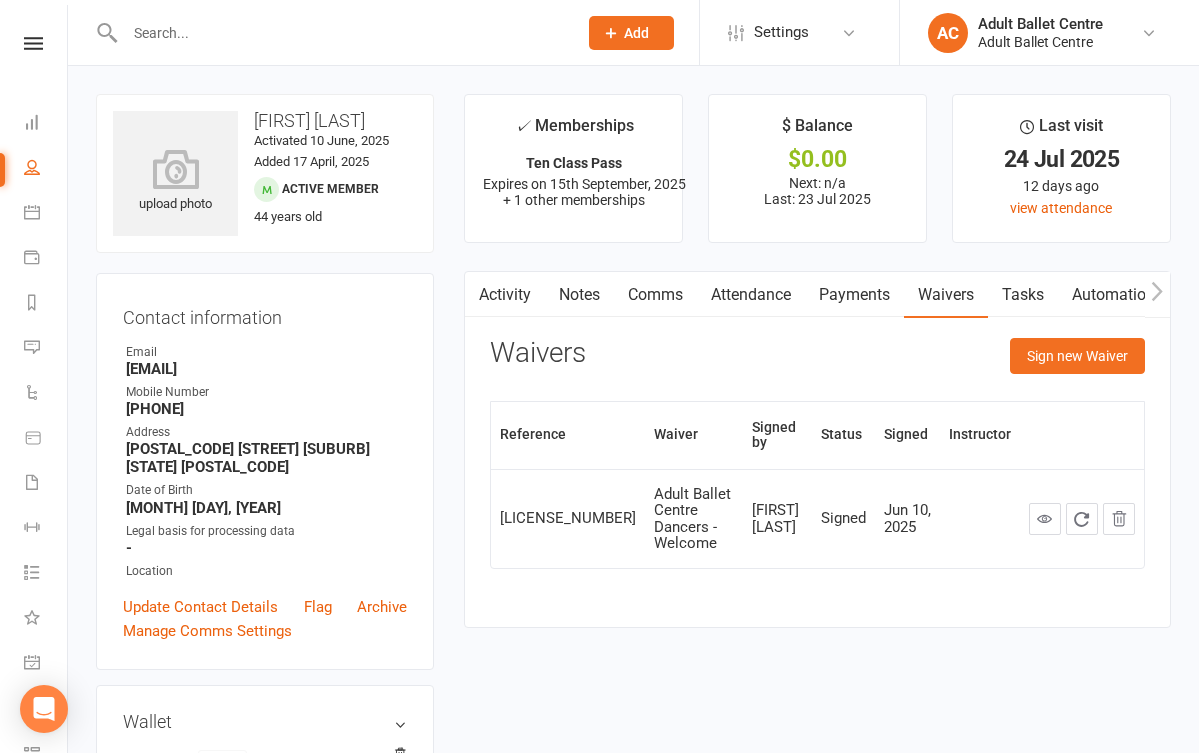 click on "Tasks" at bounding box center [1023, 295] 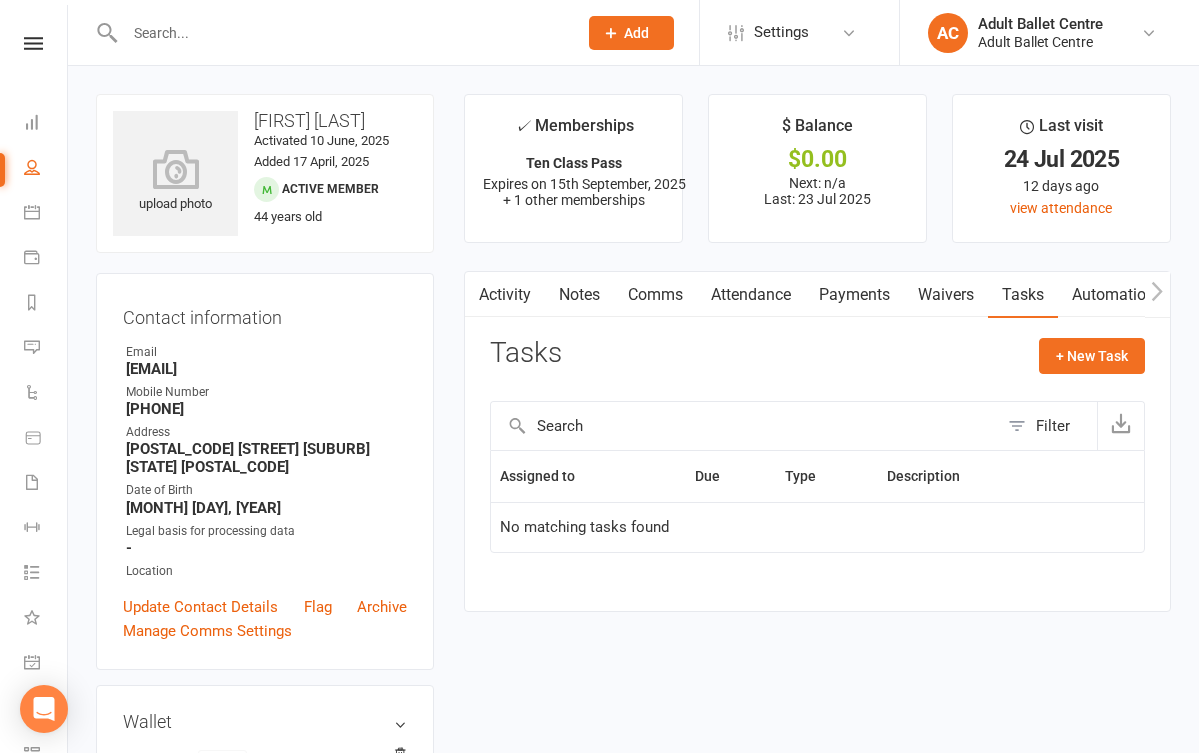 click on "Automations" at bounding box center (1117, 295) 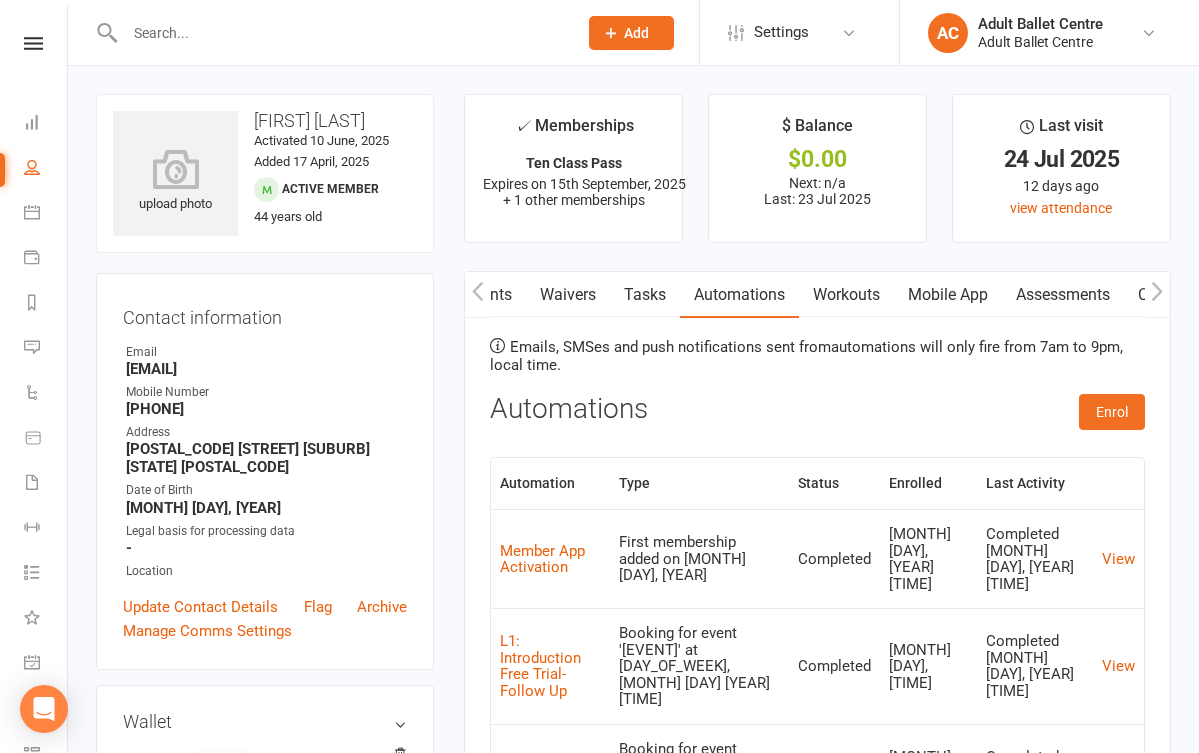 scroll, scrollTop: 0, scrollLeft: 465, axis: horizontal 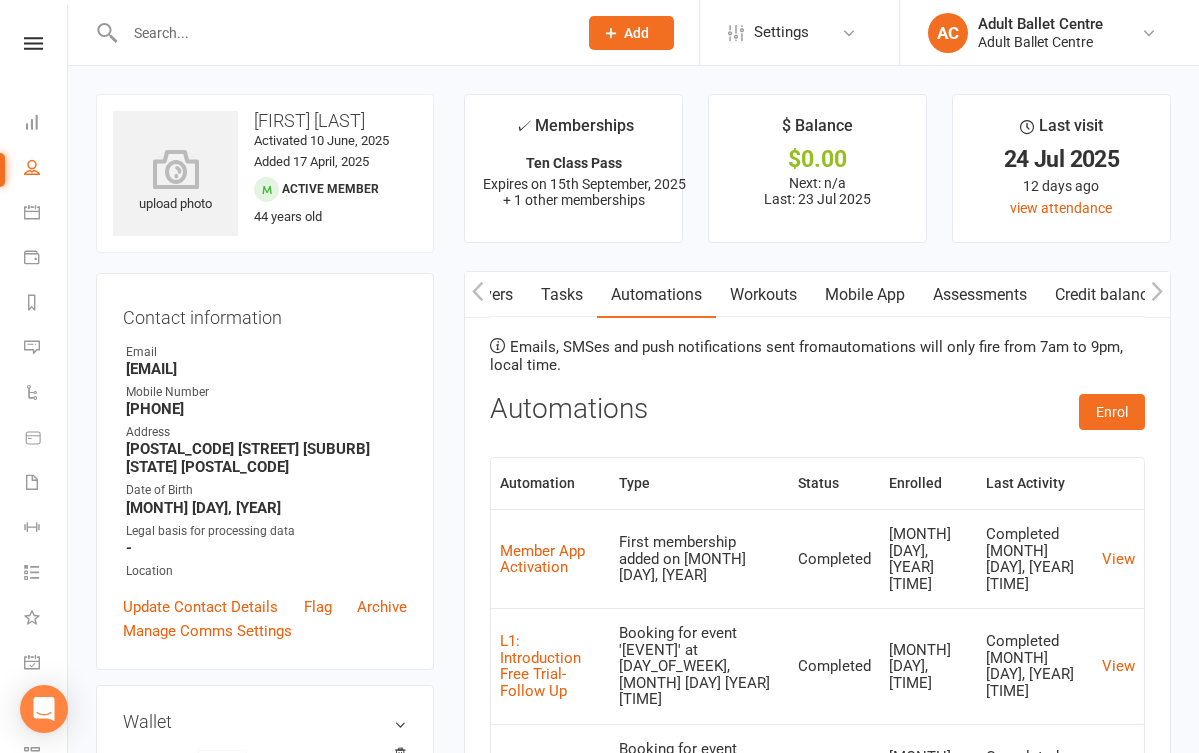 click on "Mobile App" at bounding box center (865, 295) 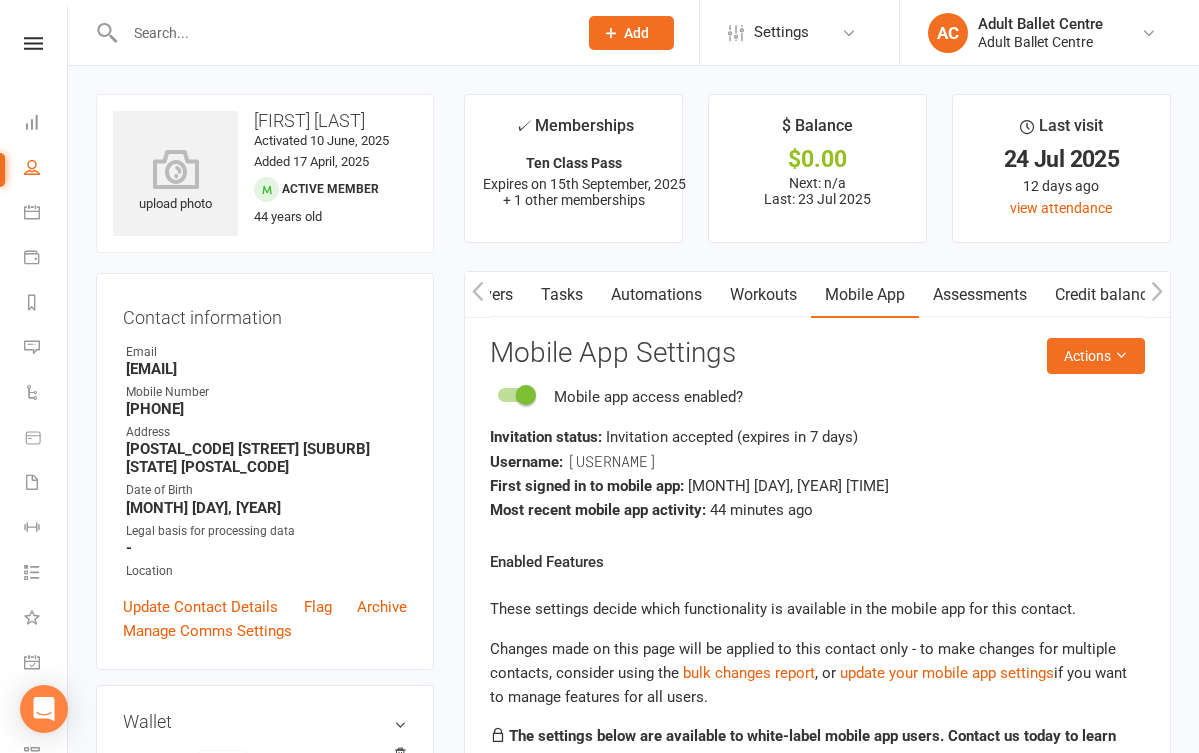 scroll, scrollTop: 64, scrollLeft: 0, axis: vertical 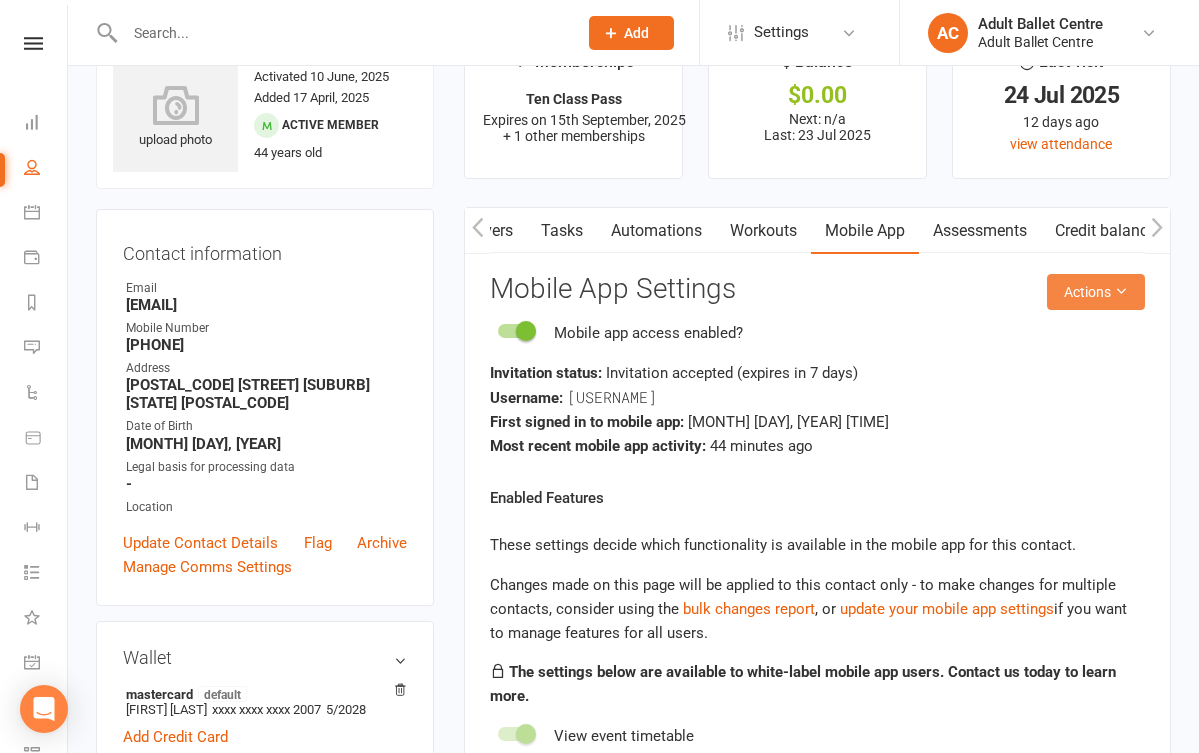 click on "Actions" at bounding box center [1096, 292] 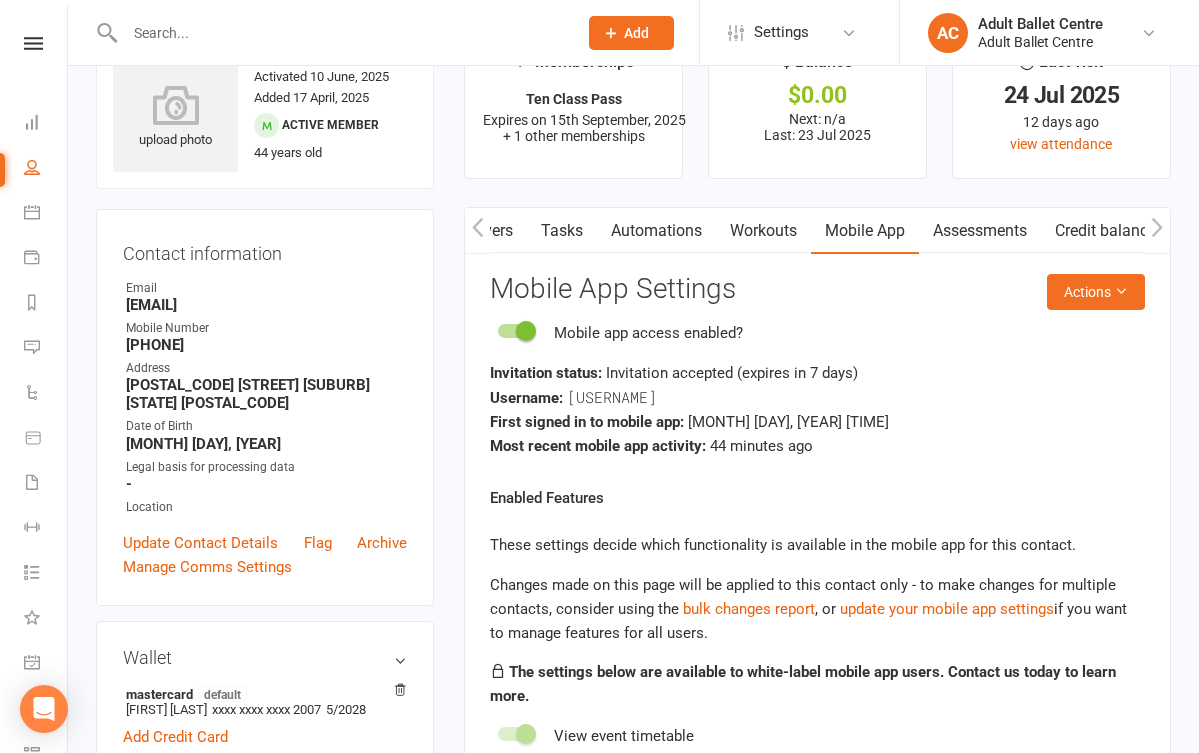click on "Enabled Features These settings decide which functionality is available in the mobile app for this contact. Changes made on this page will be applied to this contact only - to make changes for multiple contacts, consider using the   bulk changes report , or   update your mobile app settings  if you want to manage features for all users.   The settings below are available to white-label mobile app users. Contact us today to learn more. View event timetable View bookings (past / future) Making bookings / Joining the waitlist Purchase memberships View payment information (payments and payment methods) My Shop (Product sales) Workouts (view / perform) ID Card" at bounding box center (817, 729) 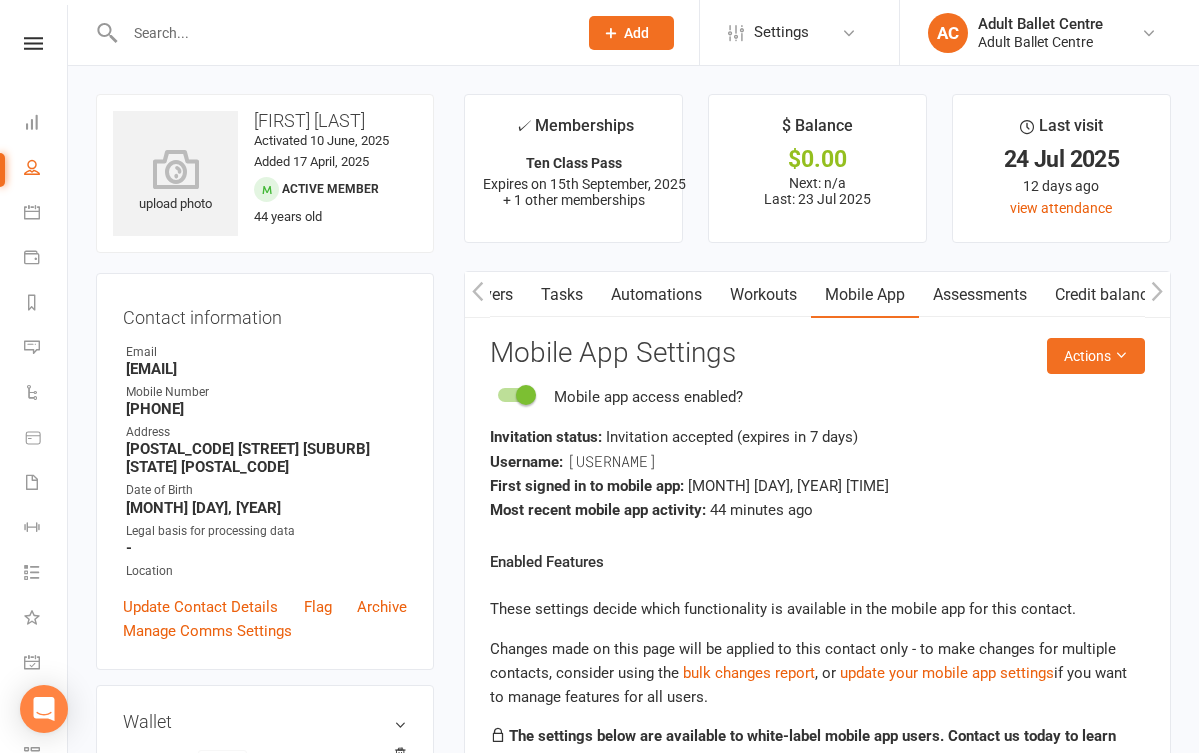 scroll, scrollTop: 0, scrollLeft: 0, axis: both 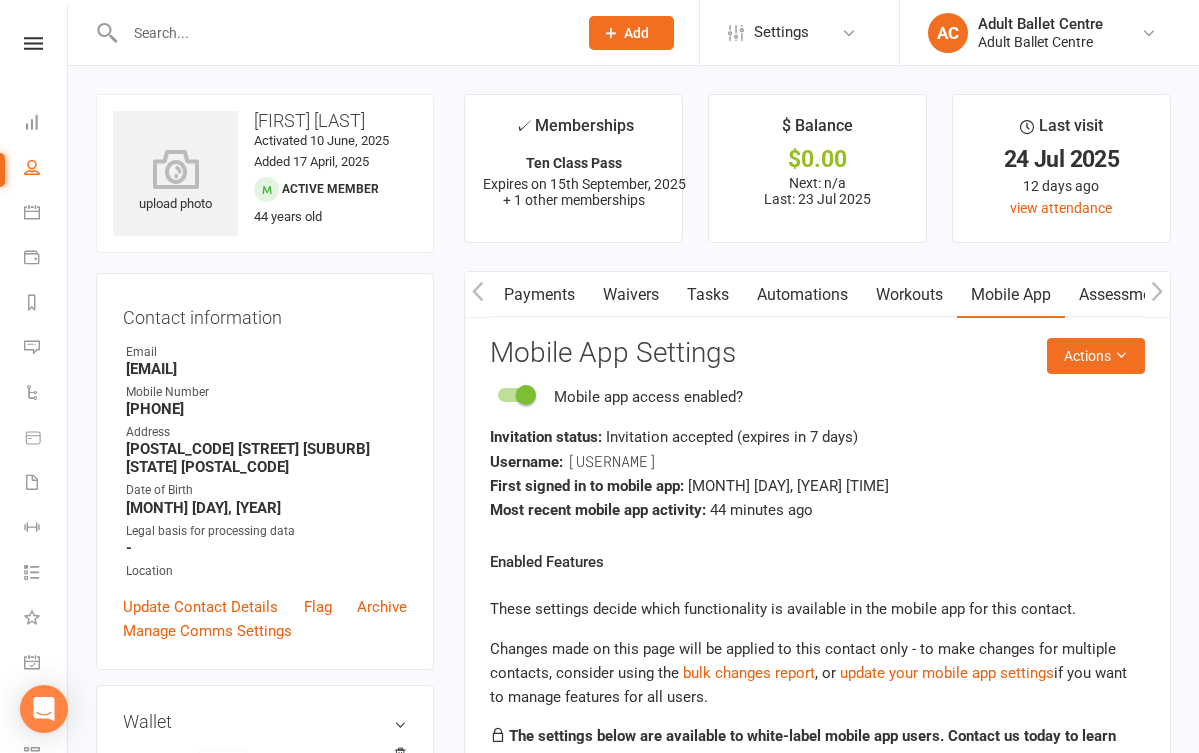 click 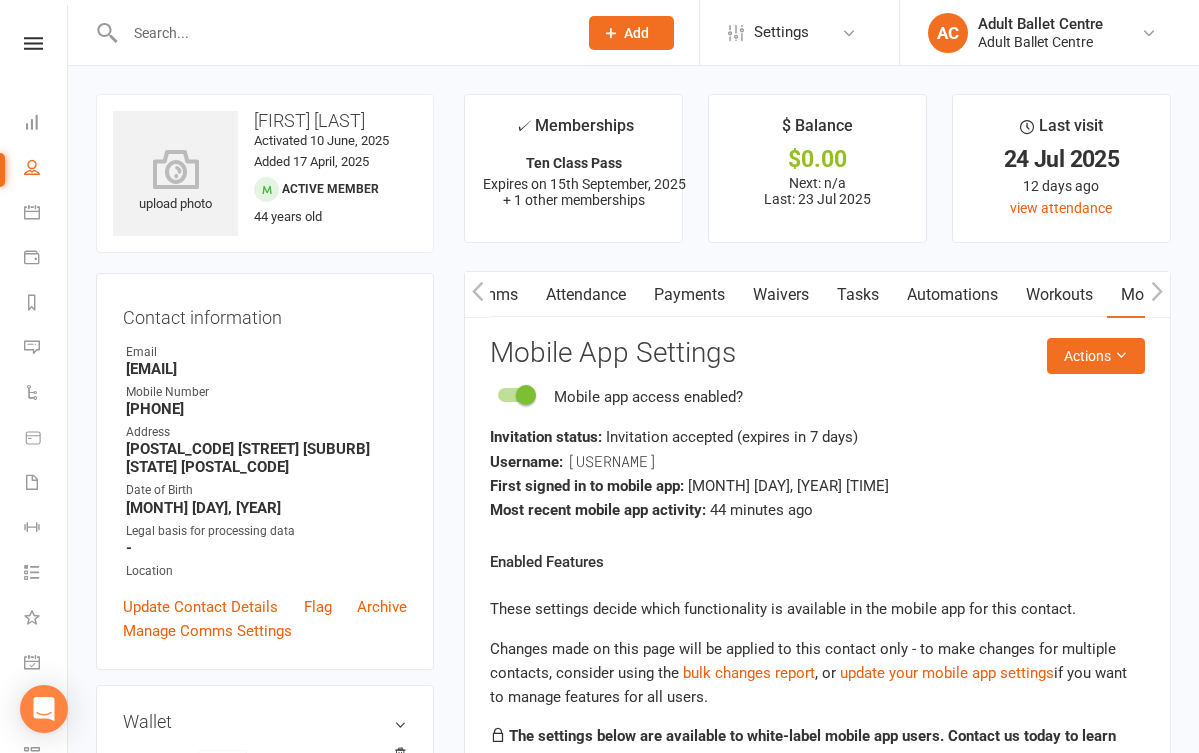 scroll, scrollTop: 0, scrollLeft: 165, axis: horizontal 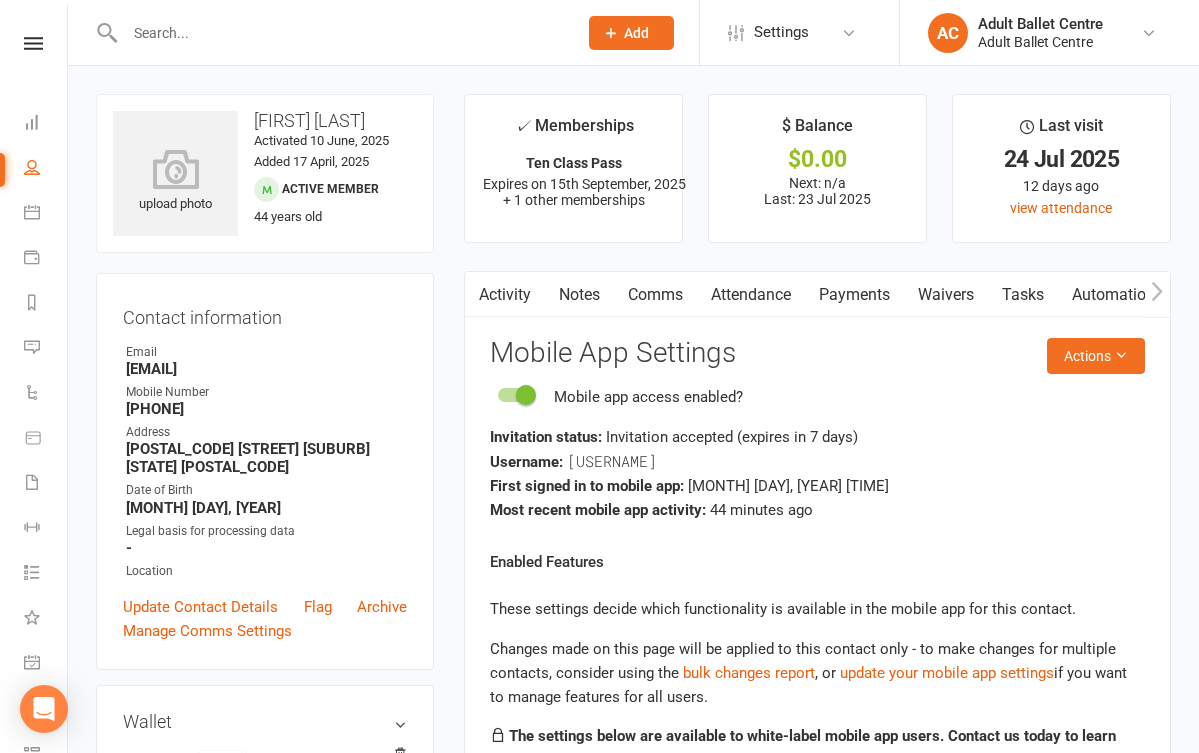 click 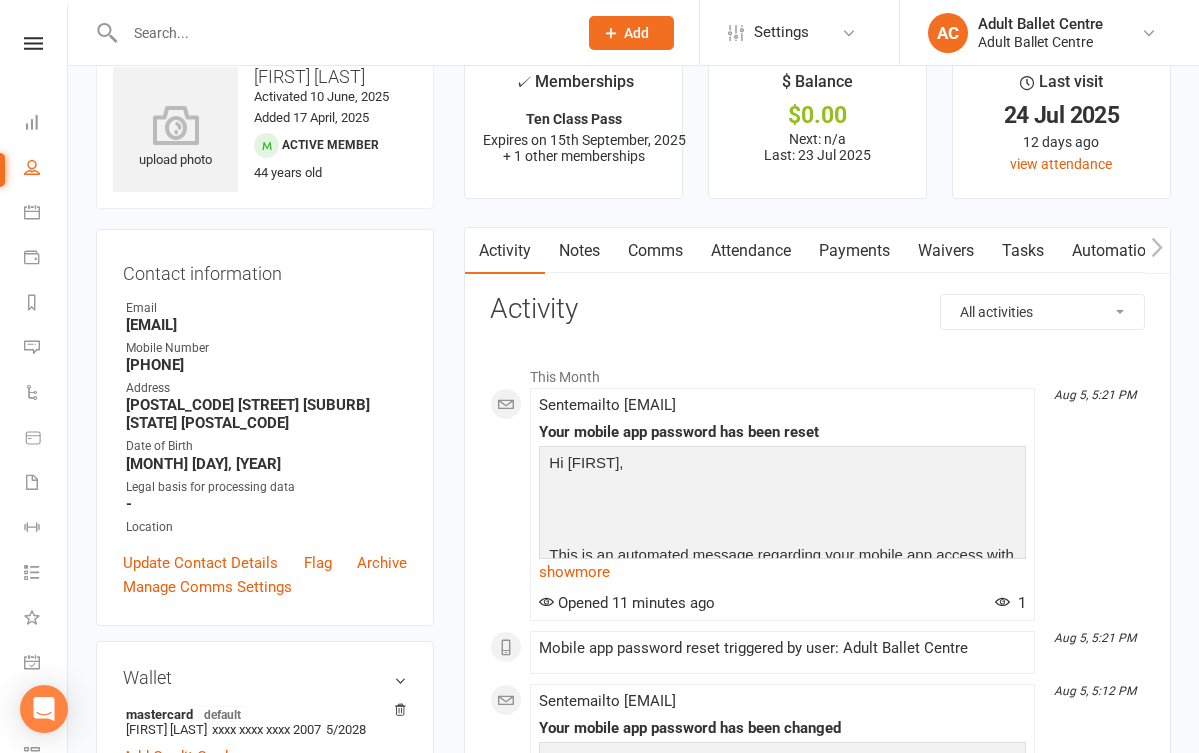 scroll, scrollTop: 35, scrollLeft: 0, axis: vertical 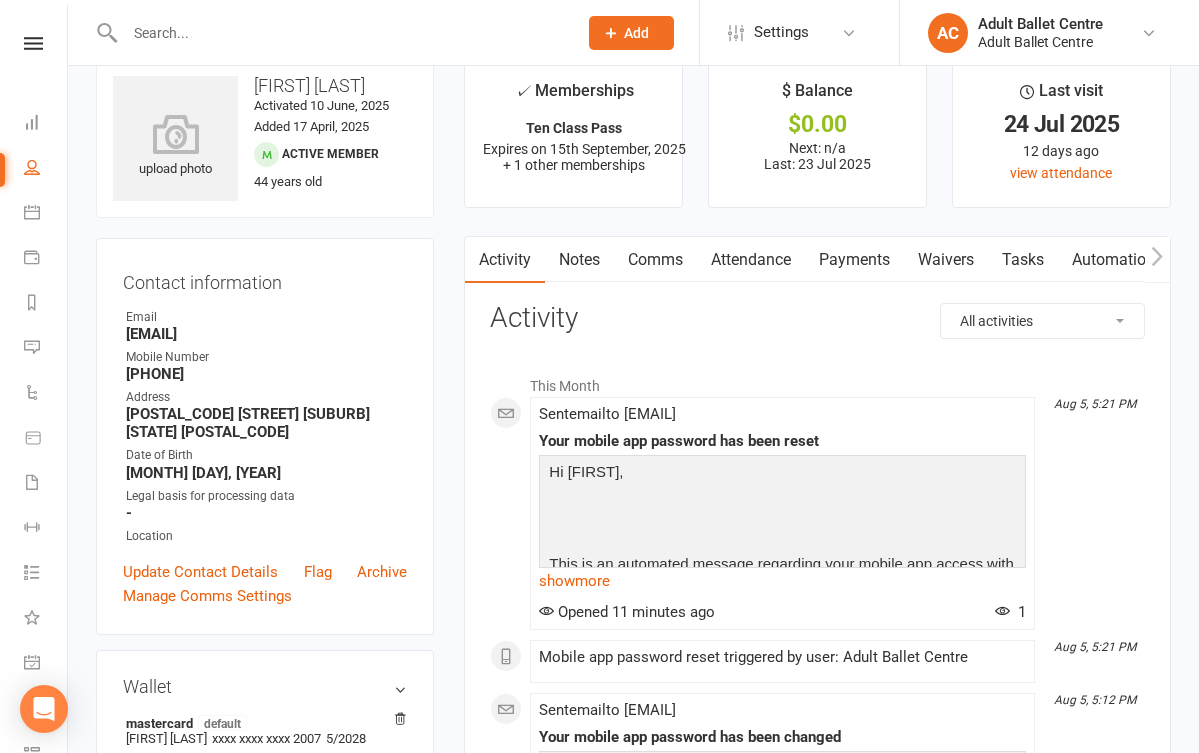 click 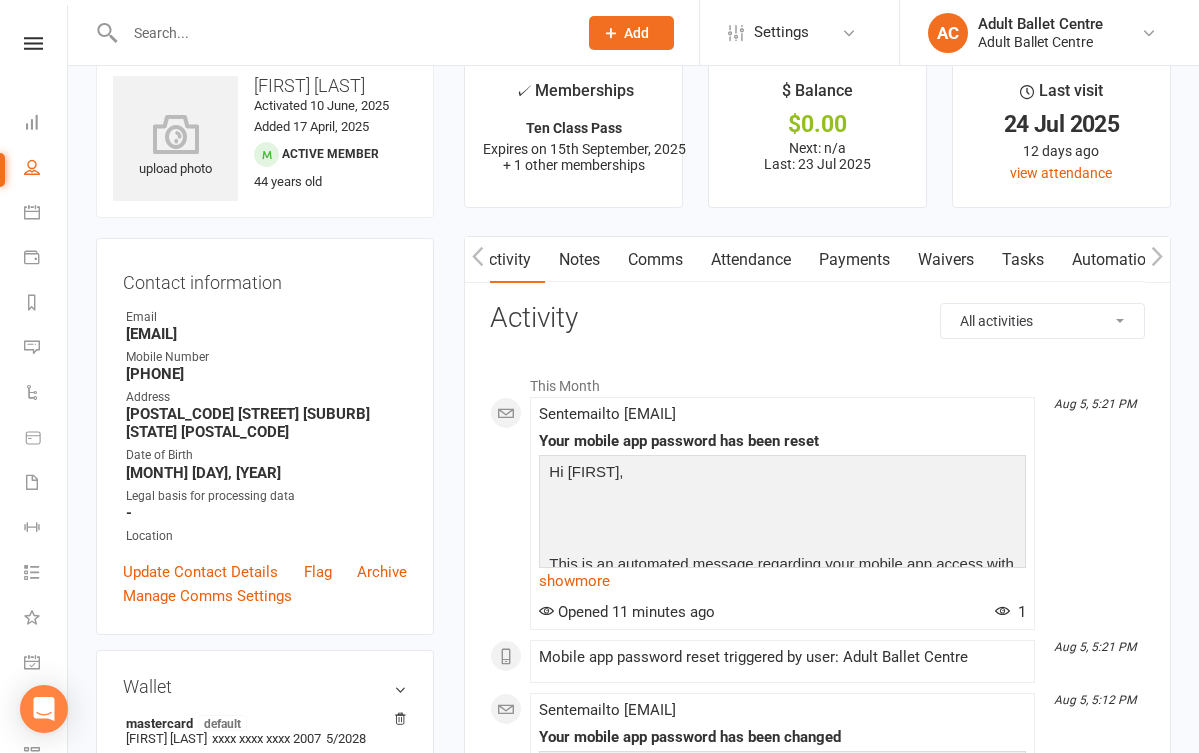 scroll, scrollTop: 0, scrollLeft: 150, axis: horizontal 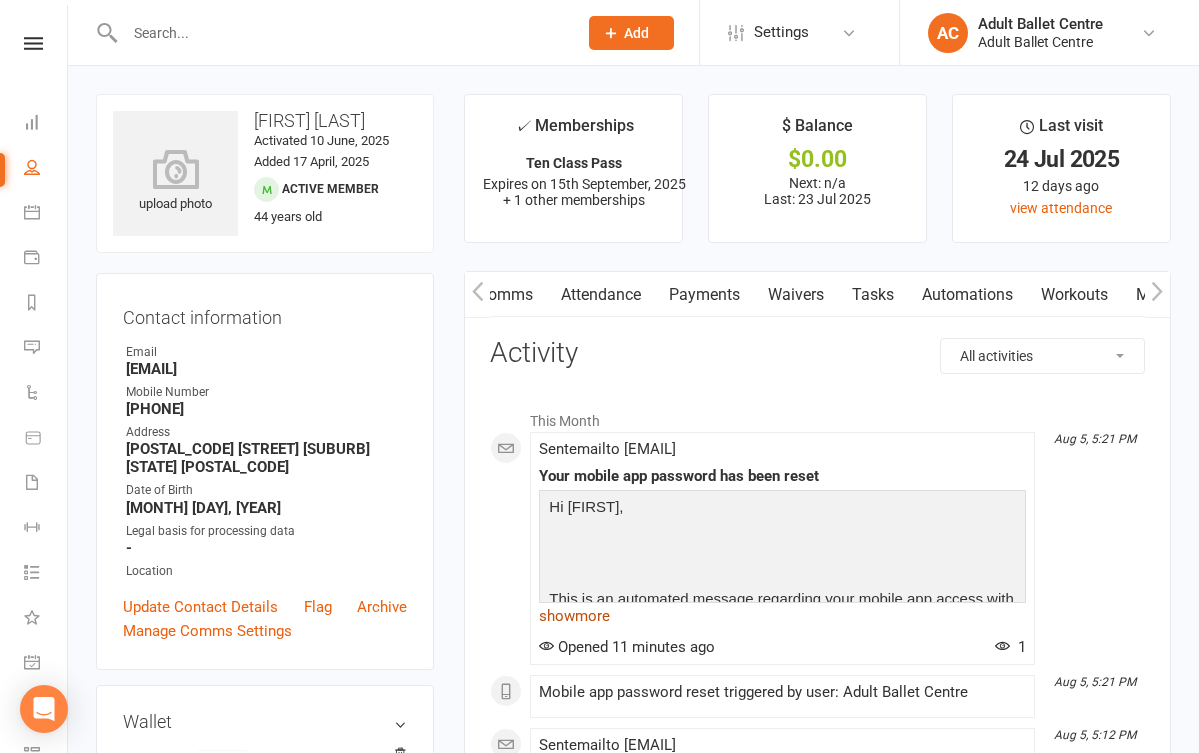 click on "show  more" at bounding box center [782, 616] 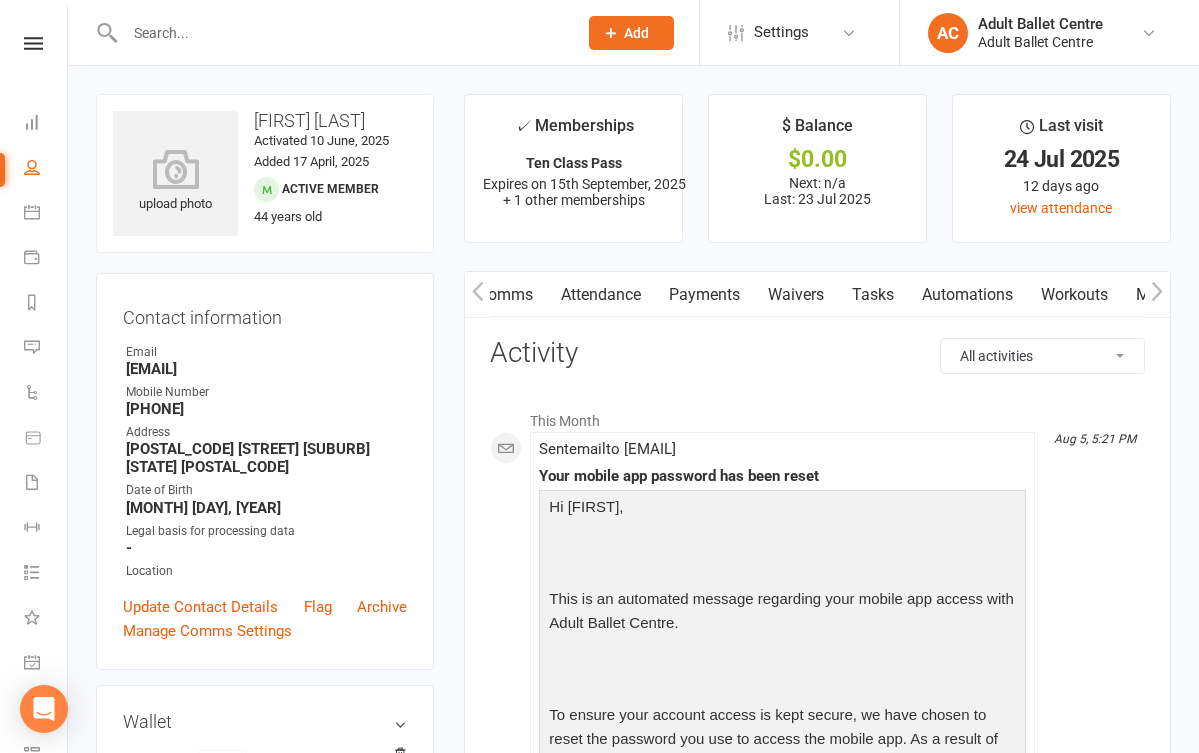 scroll, scrollTop: 0, scrollLeft: 0, axis: both 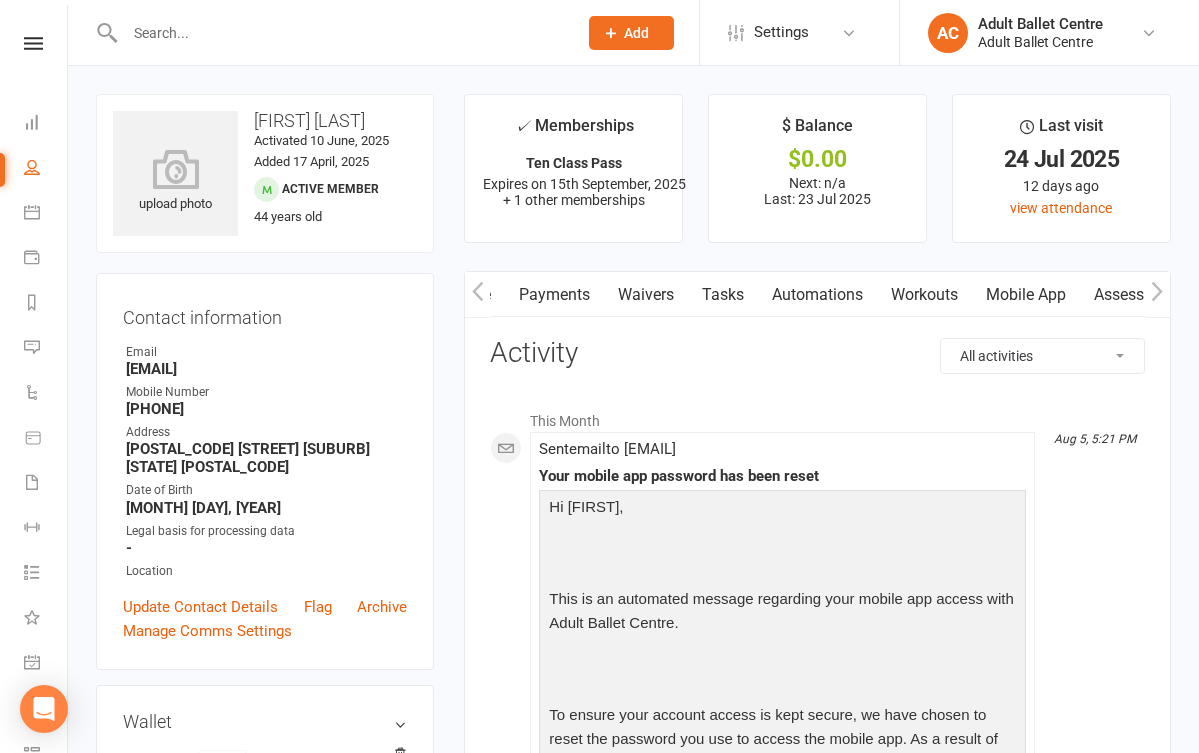 click 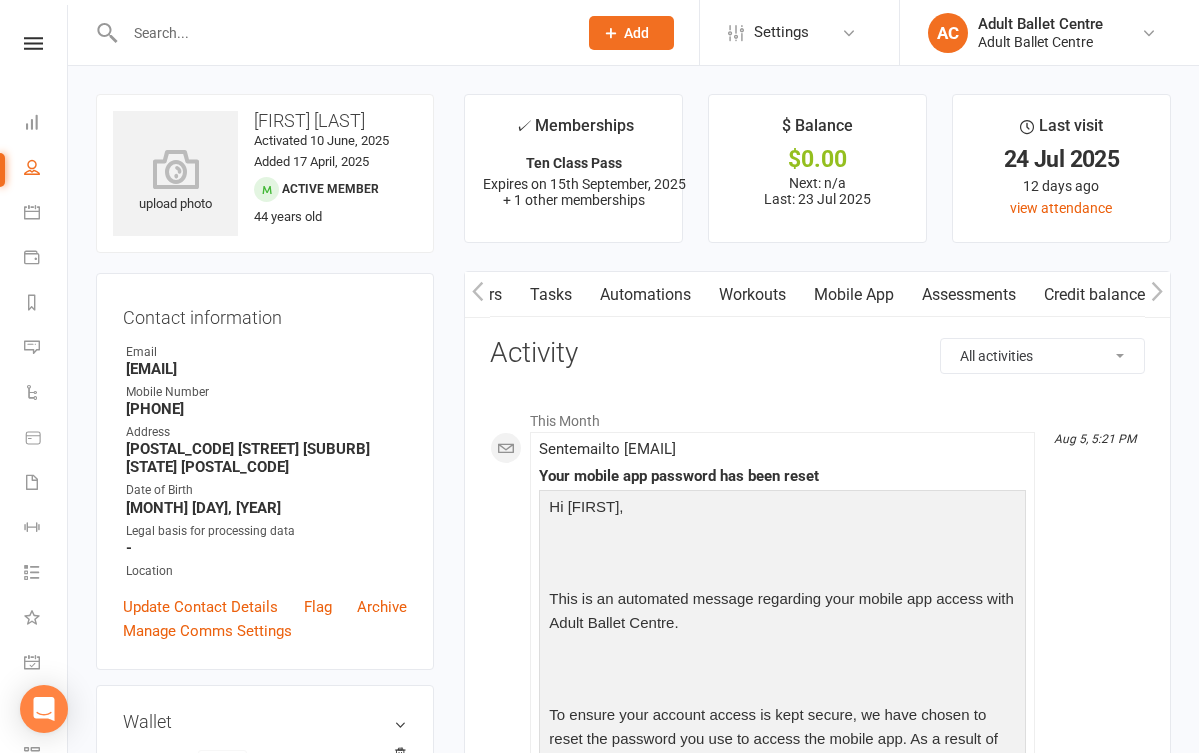 scroll, scrollTop: 0, scrollLeft: 472, axis: horizontal 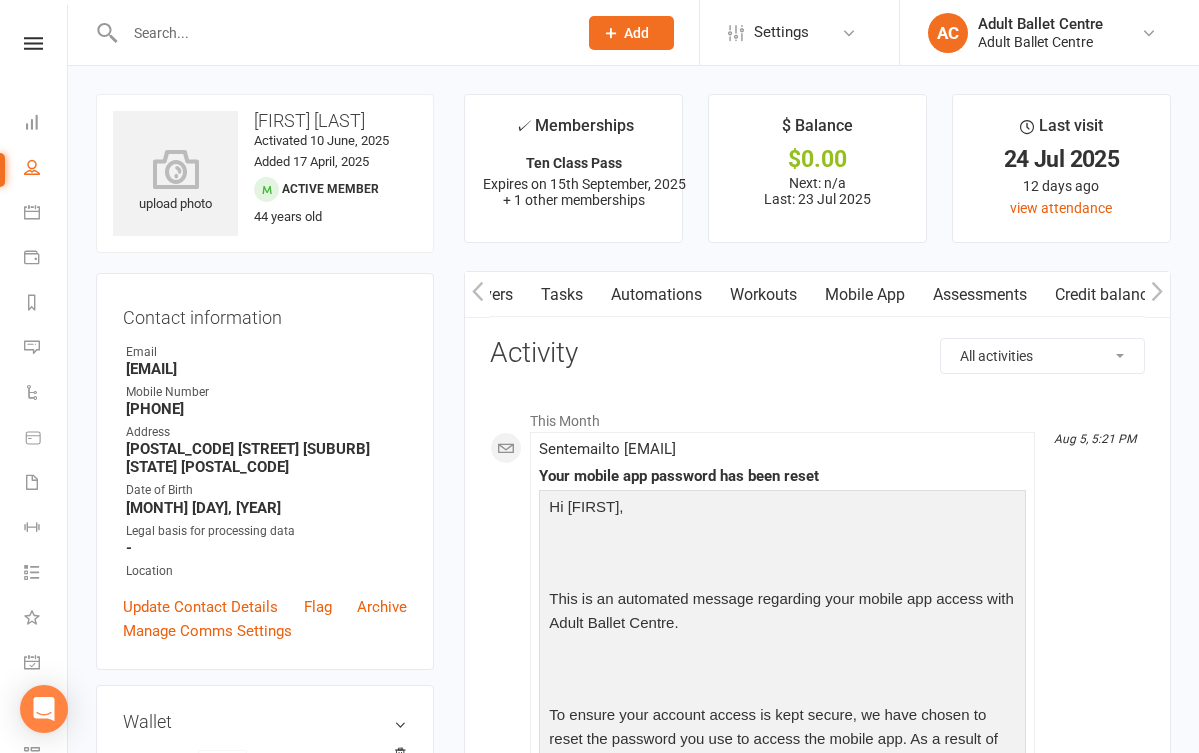 click on "Mobile App" at bounding box center (865, 295) 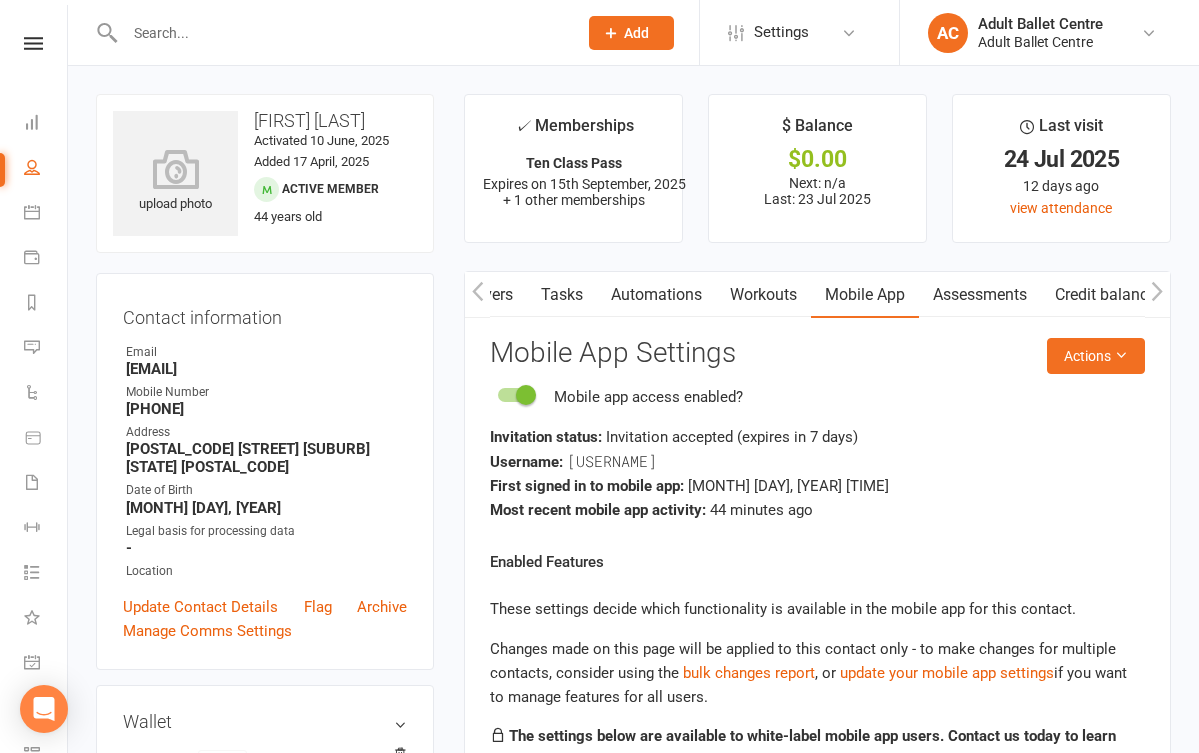 scroll, scrollTop: -1, scrollLeft: 0, axis: vertical 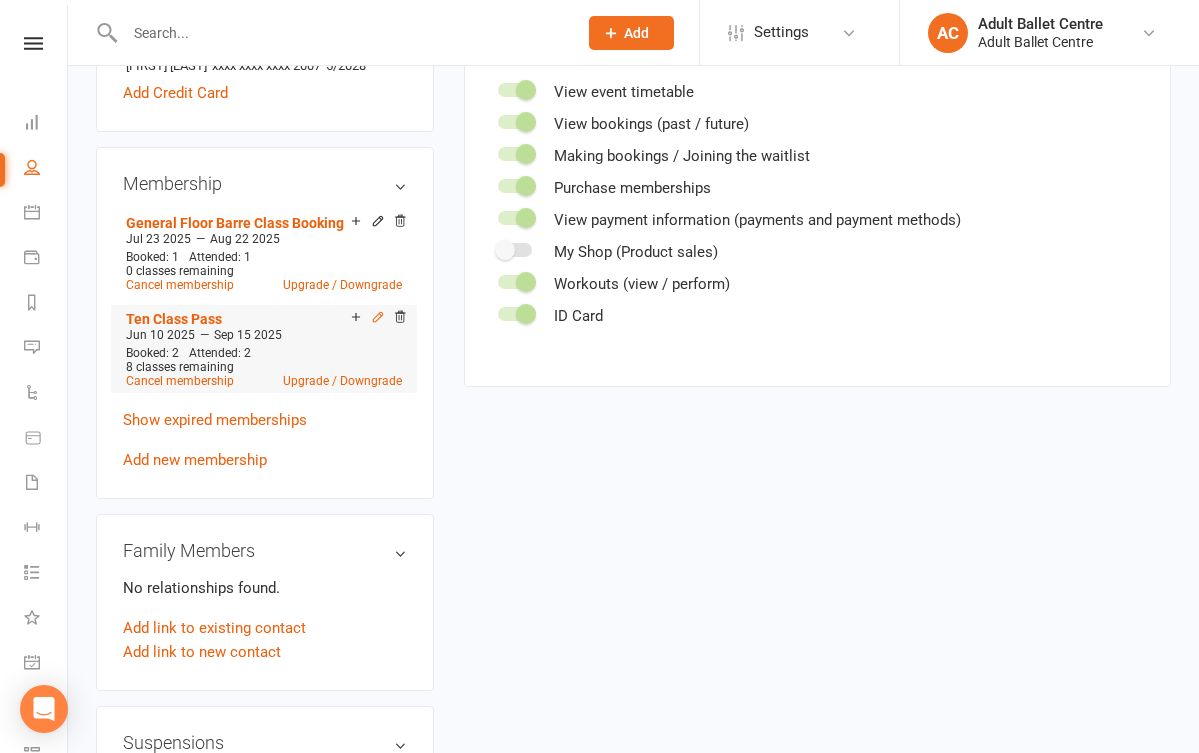 click 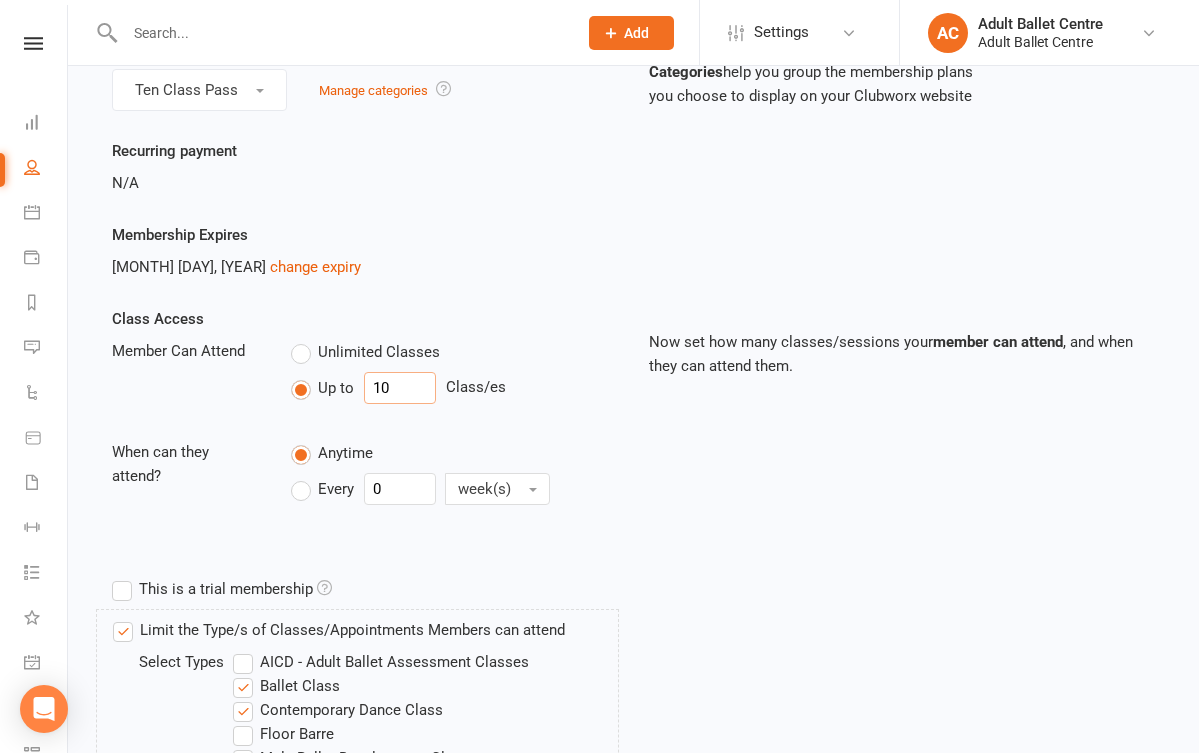 click on "10" at bounding box center (400, 388) 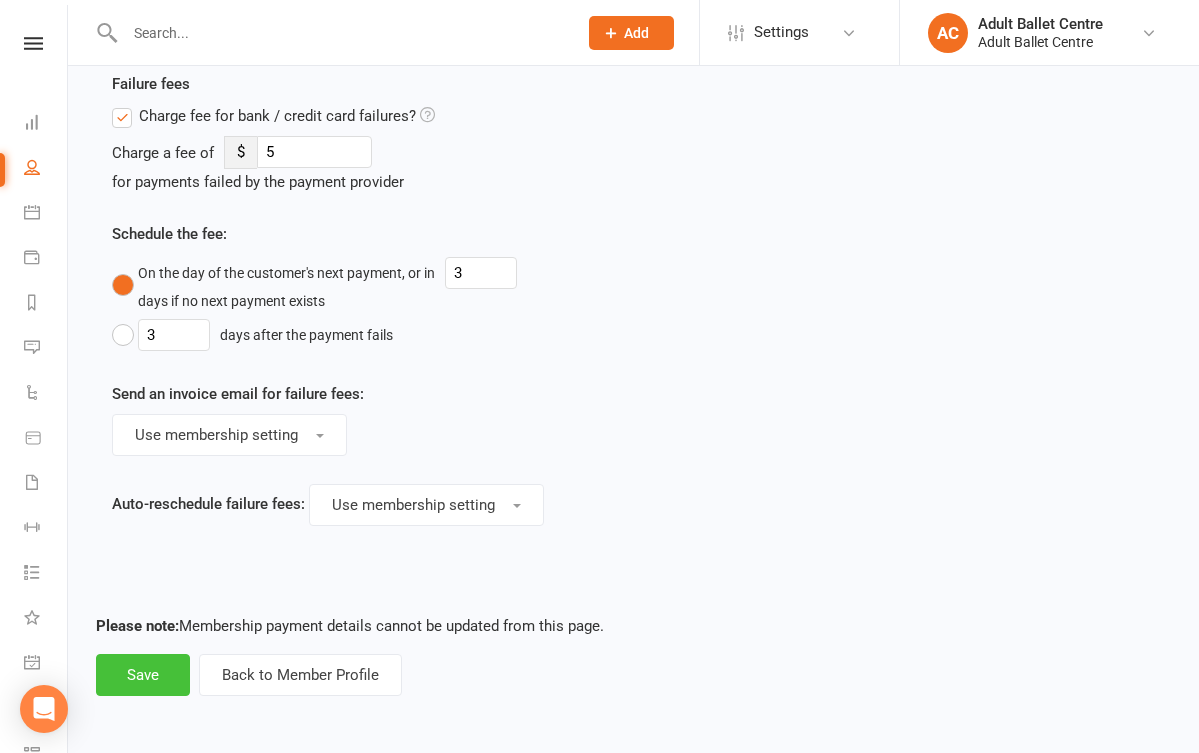 type on "3" 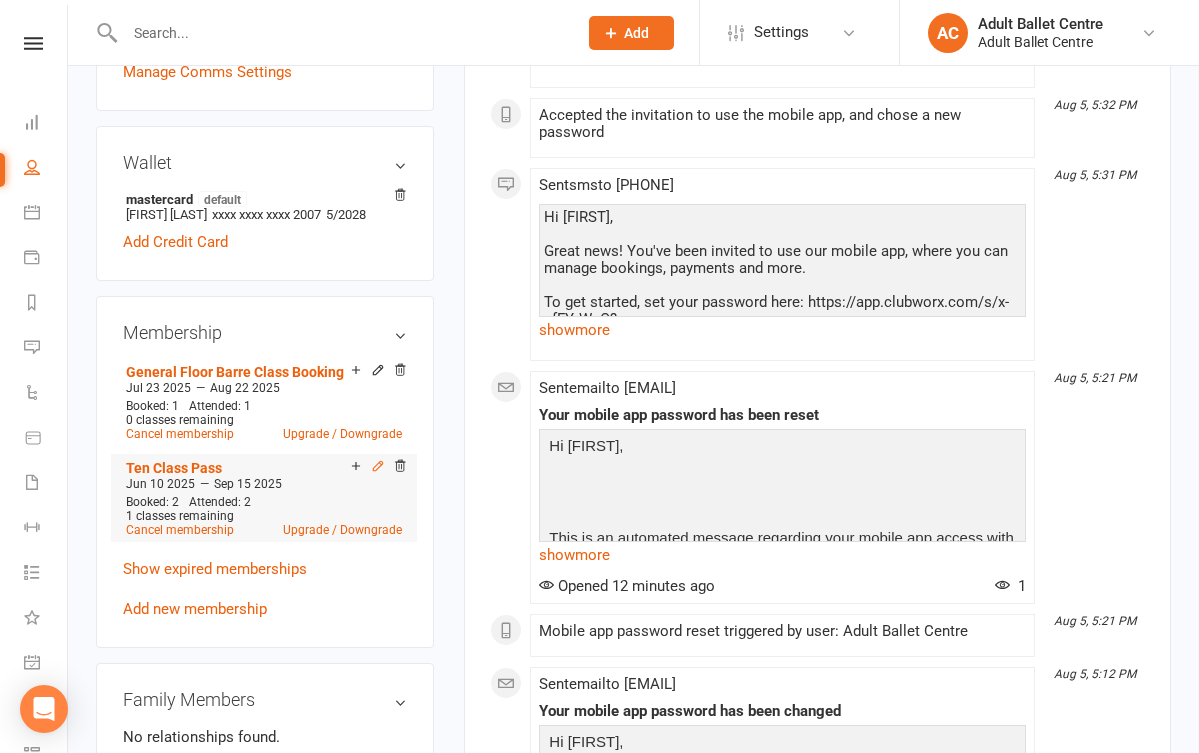 click 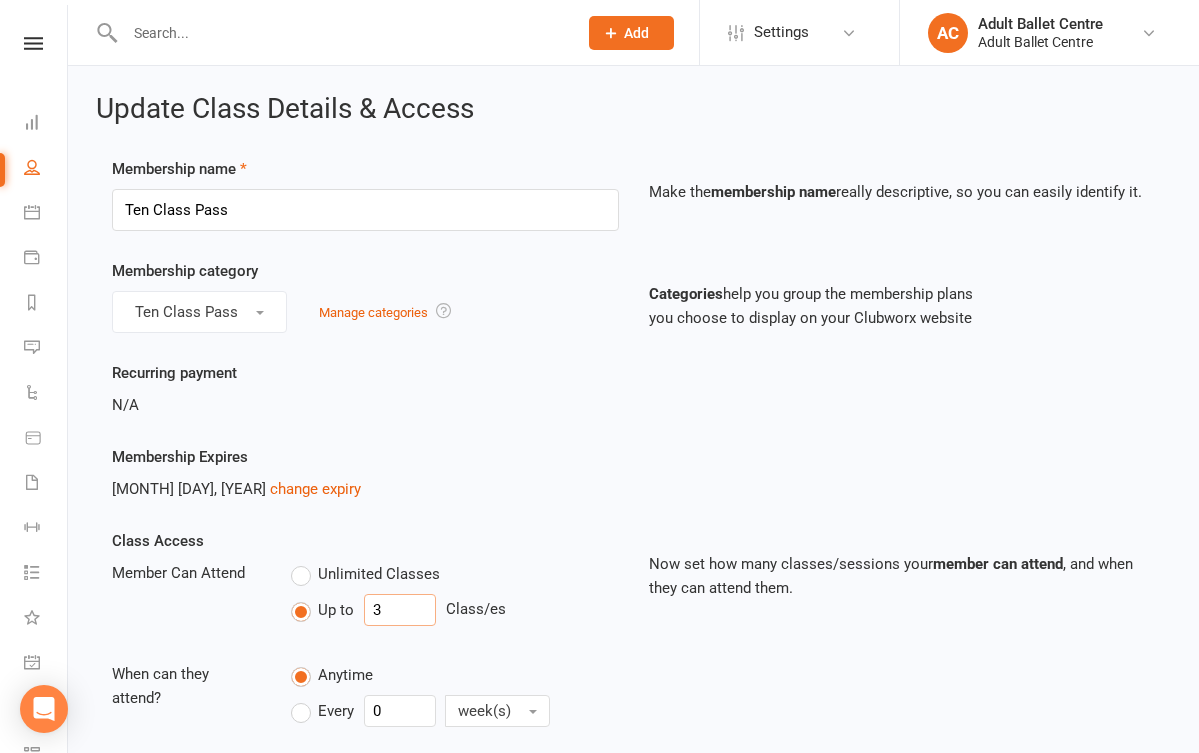 click on "3" at bounding box center [400, 610] 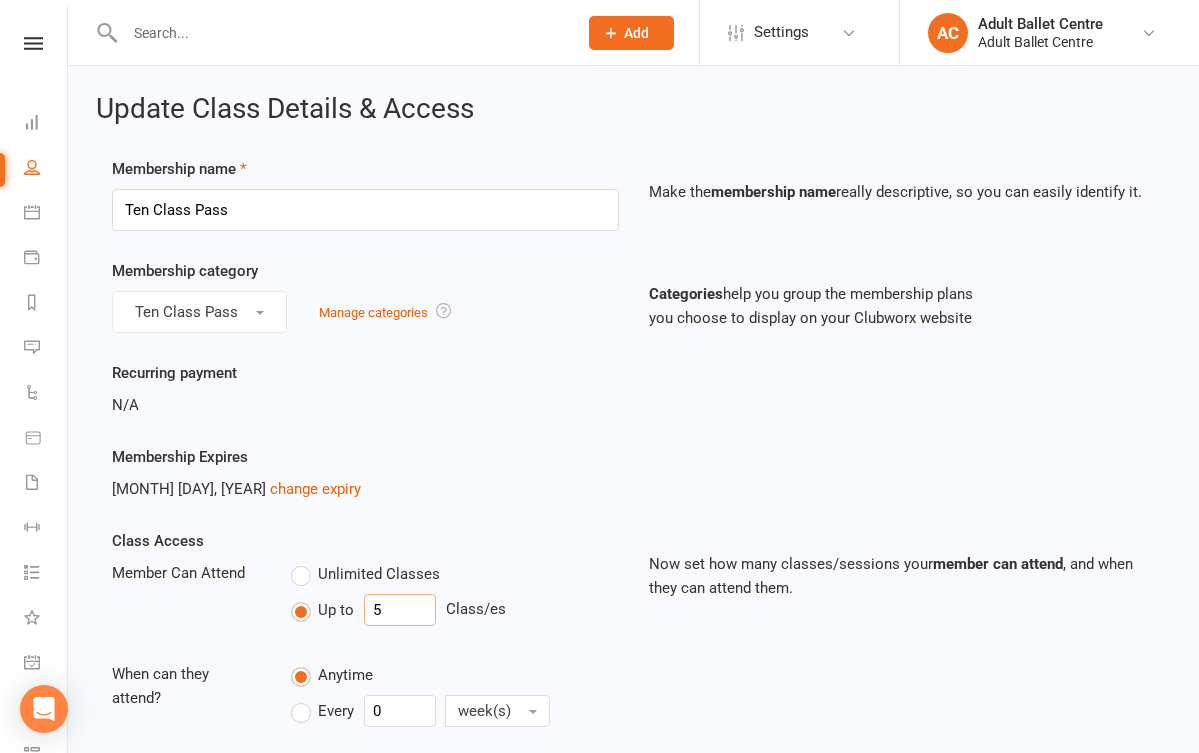 type on "5" 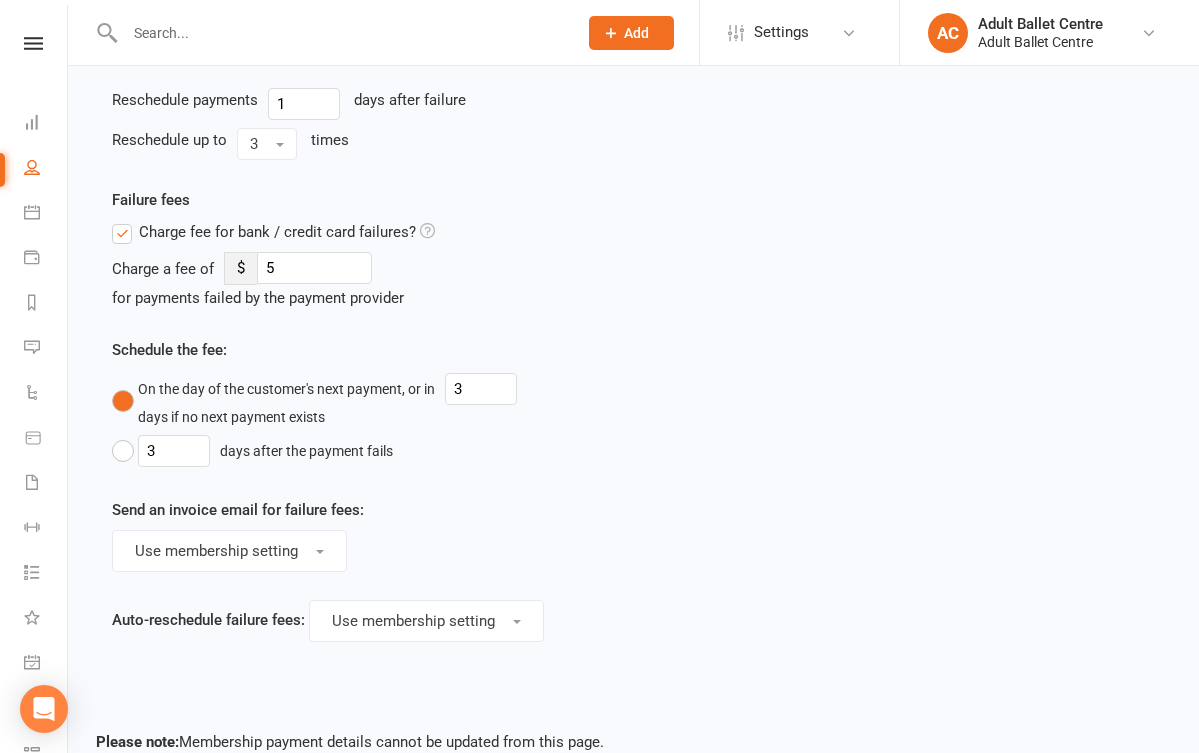 scroll, scrollTop: 1747, scrollLeft: 0, axis: vertical 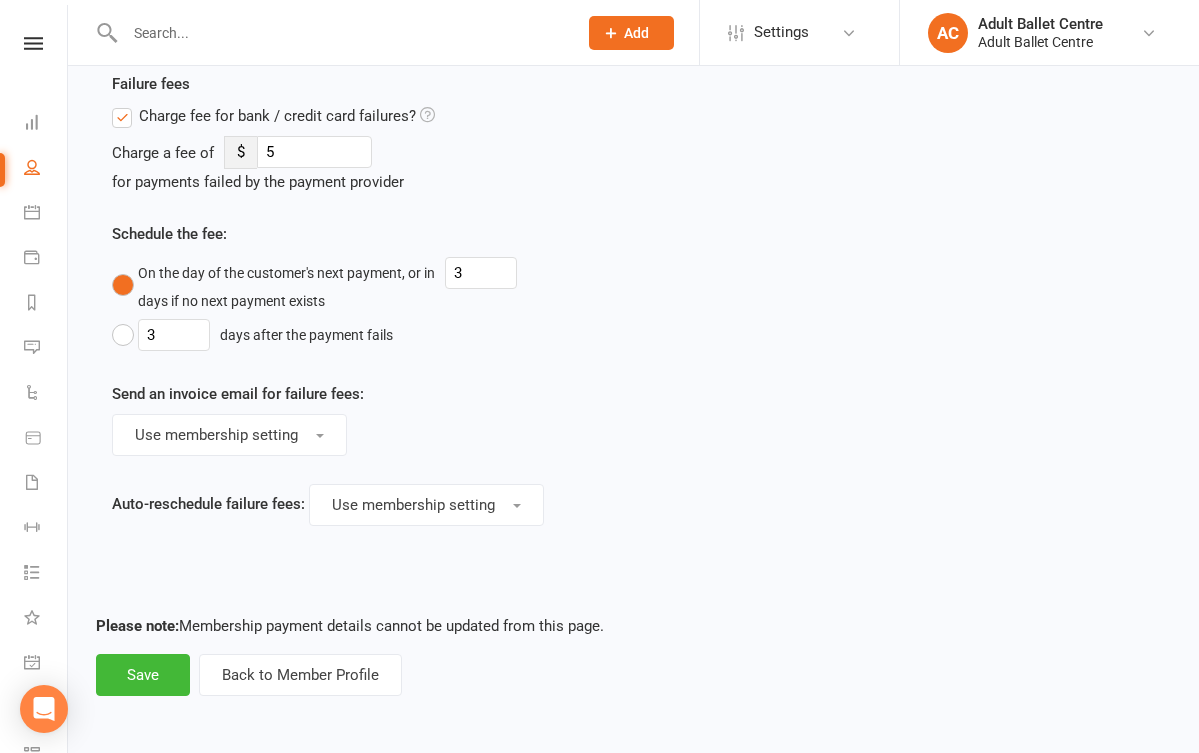click on "Please note:  Membership payment details cannot be updated from this page.  Save   Back to Member Profile" at bounding box center (633, 655) 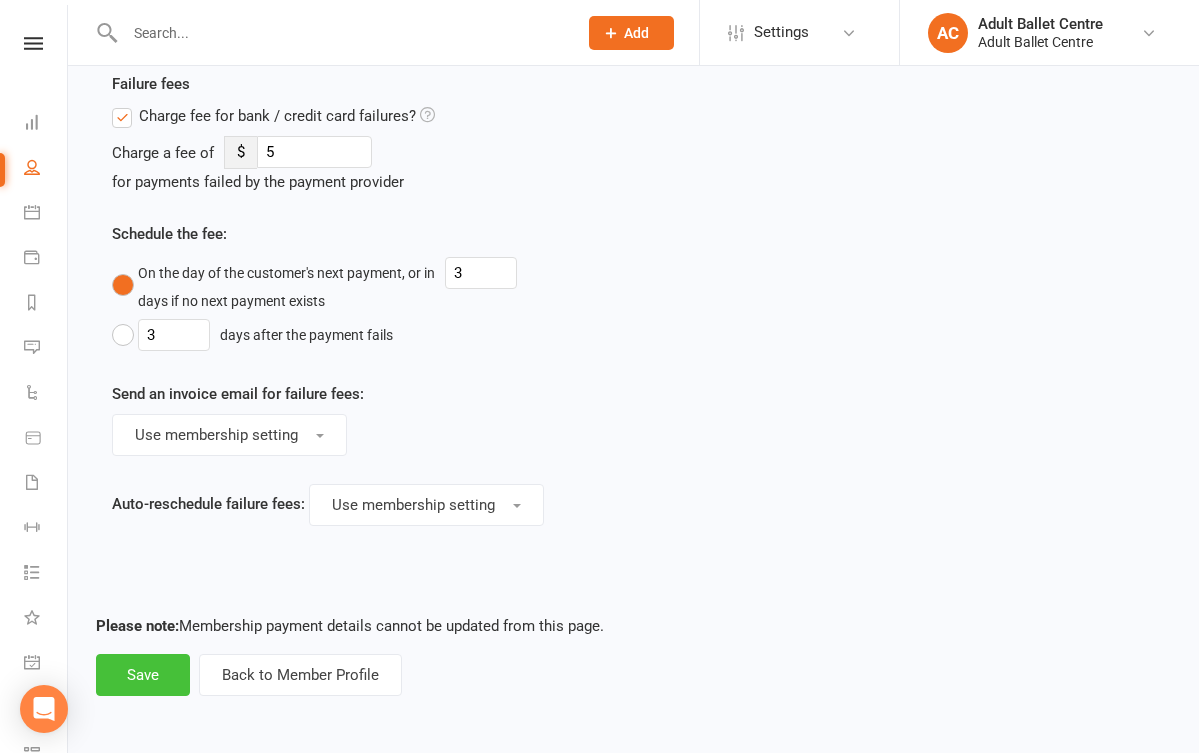 click on "Save" at bounding box center [143, 675] 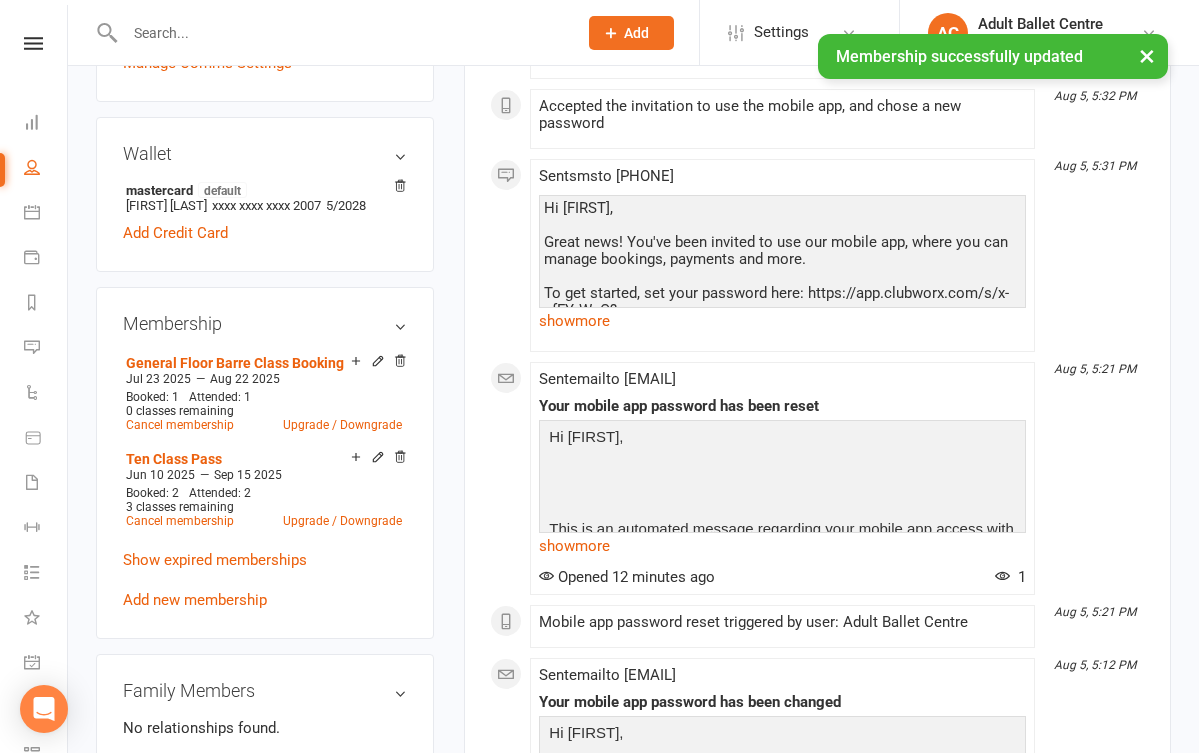 scroll, scrollTop: 574, scrollLeft: 0, axis: vertical 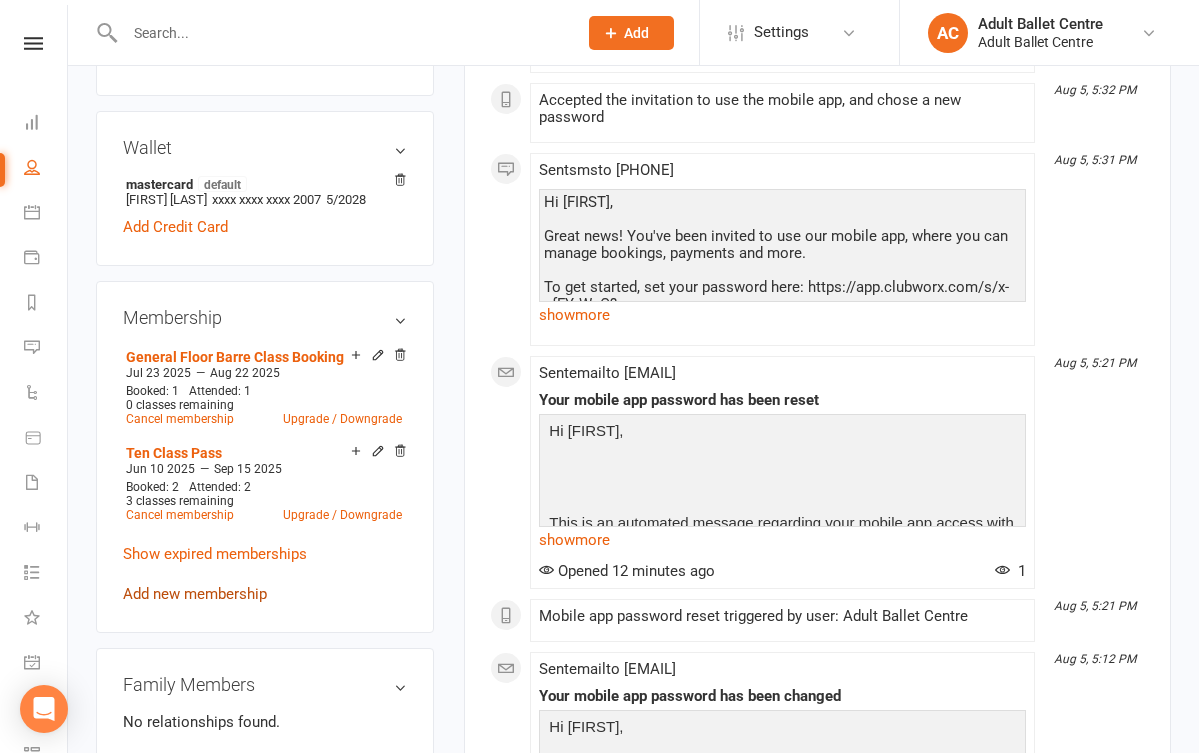 click on "Add new membership" at bounding box center (195, 594) 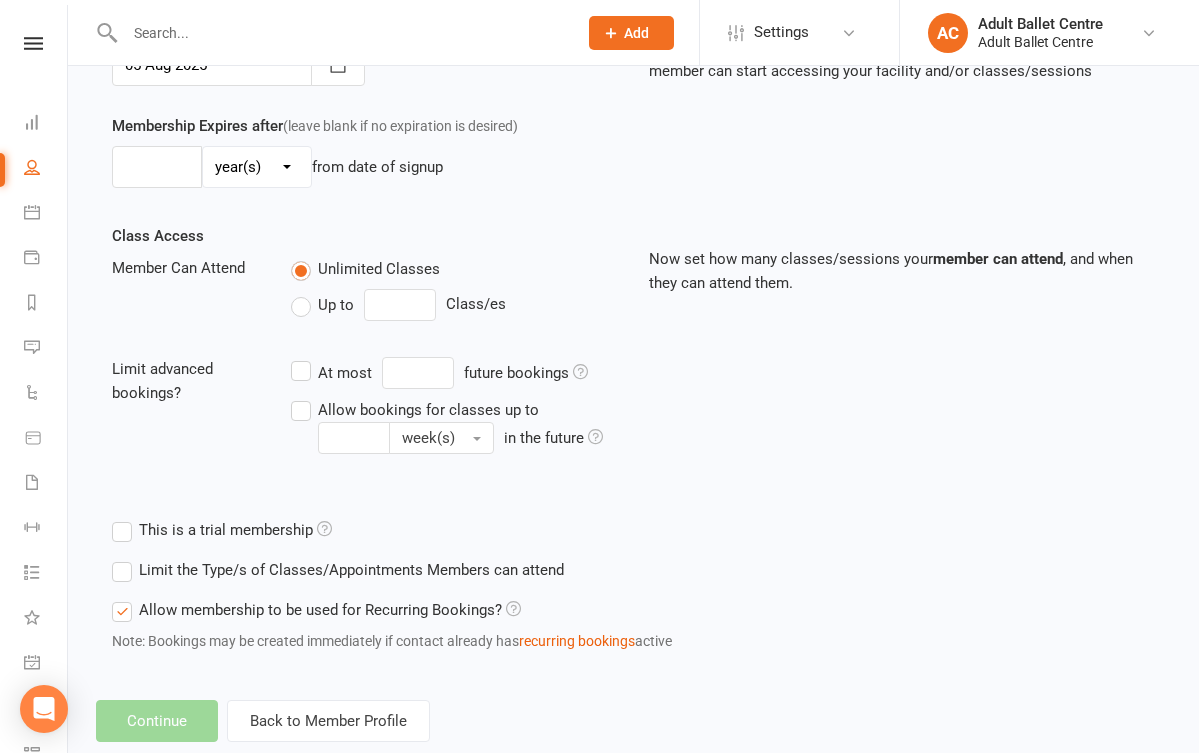 scroll, scrollTop: 0, scrollLeft: 0, axis: both 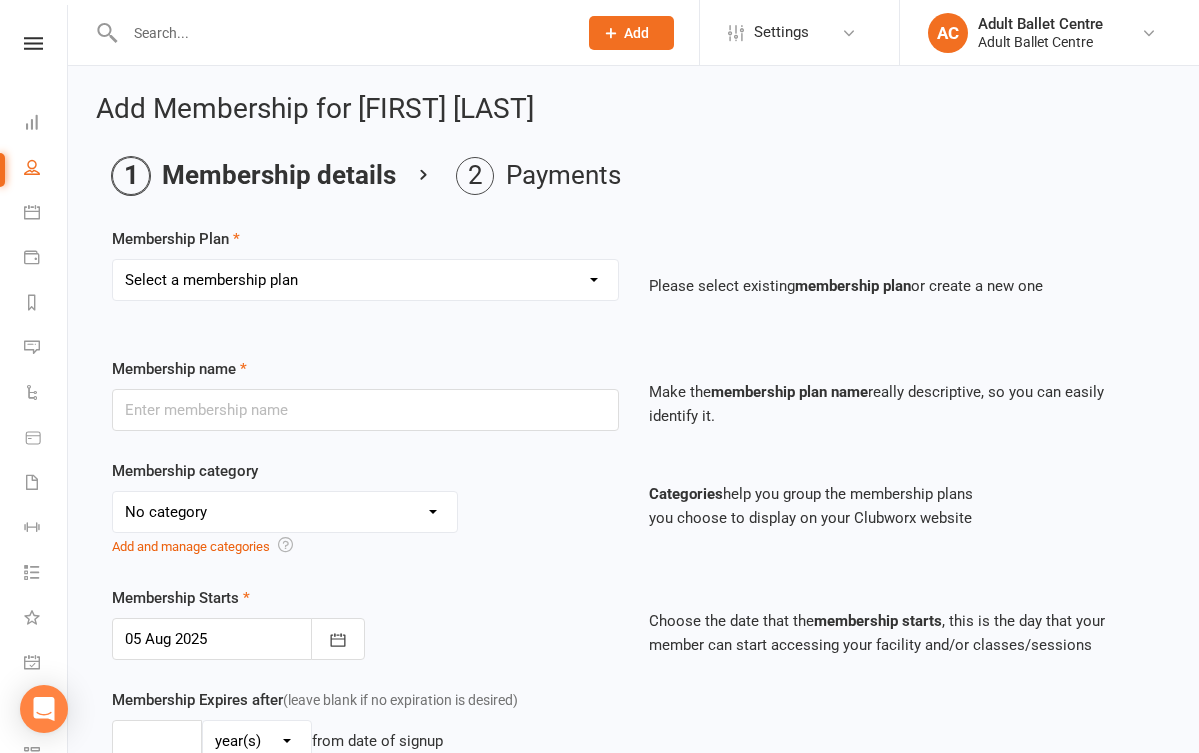 select on "5" 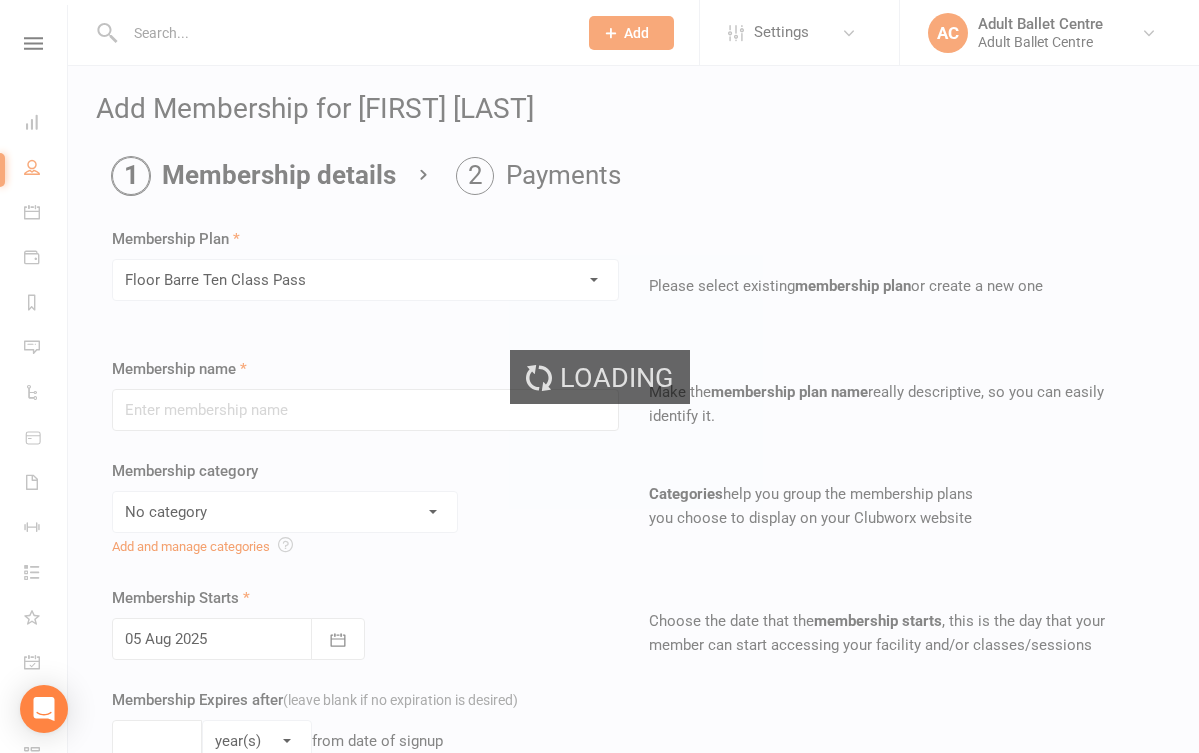 type on "Floor Barre Ten Class Pass" 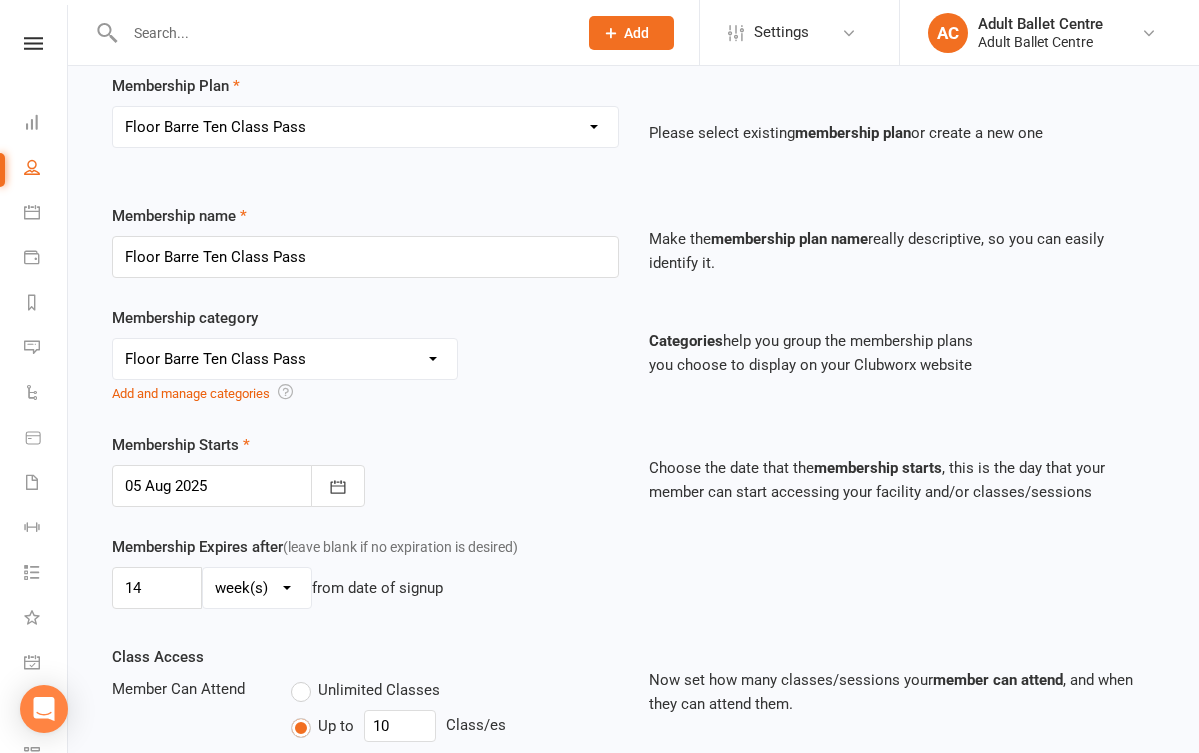 scroll, scrollTop: 154, scrollLeft: 0, axis: vertical 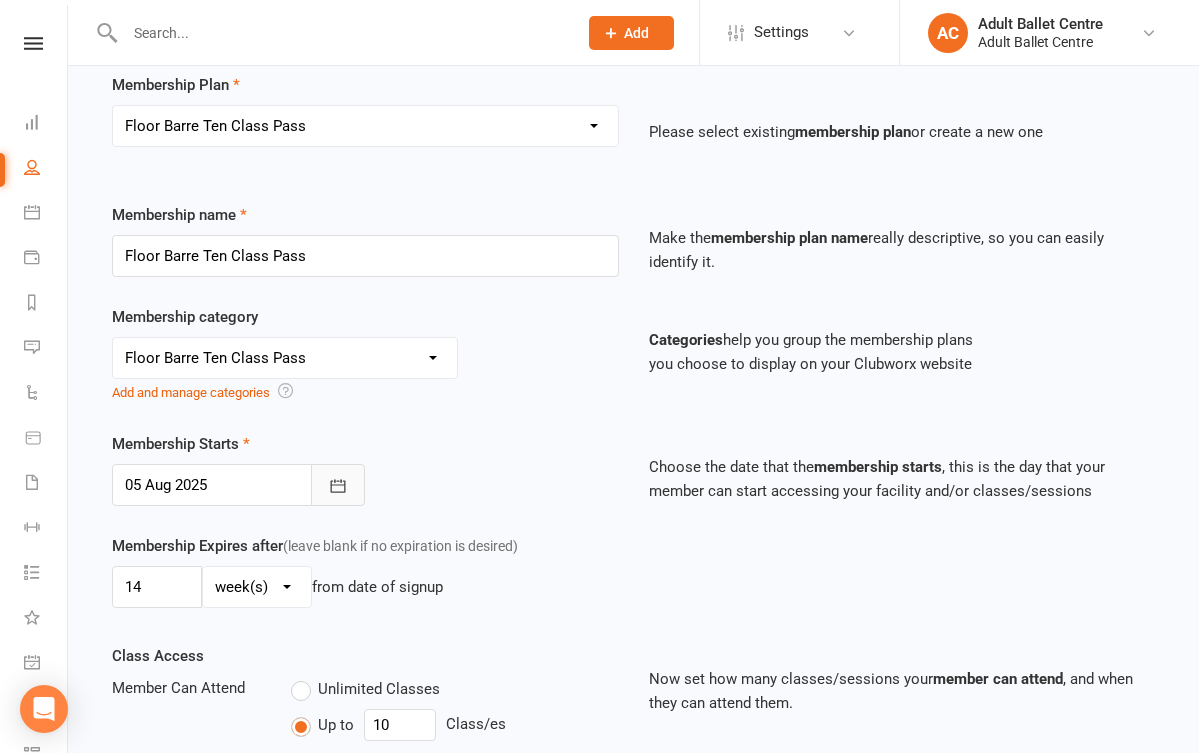 click 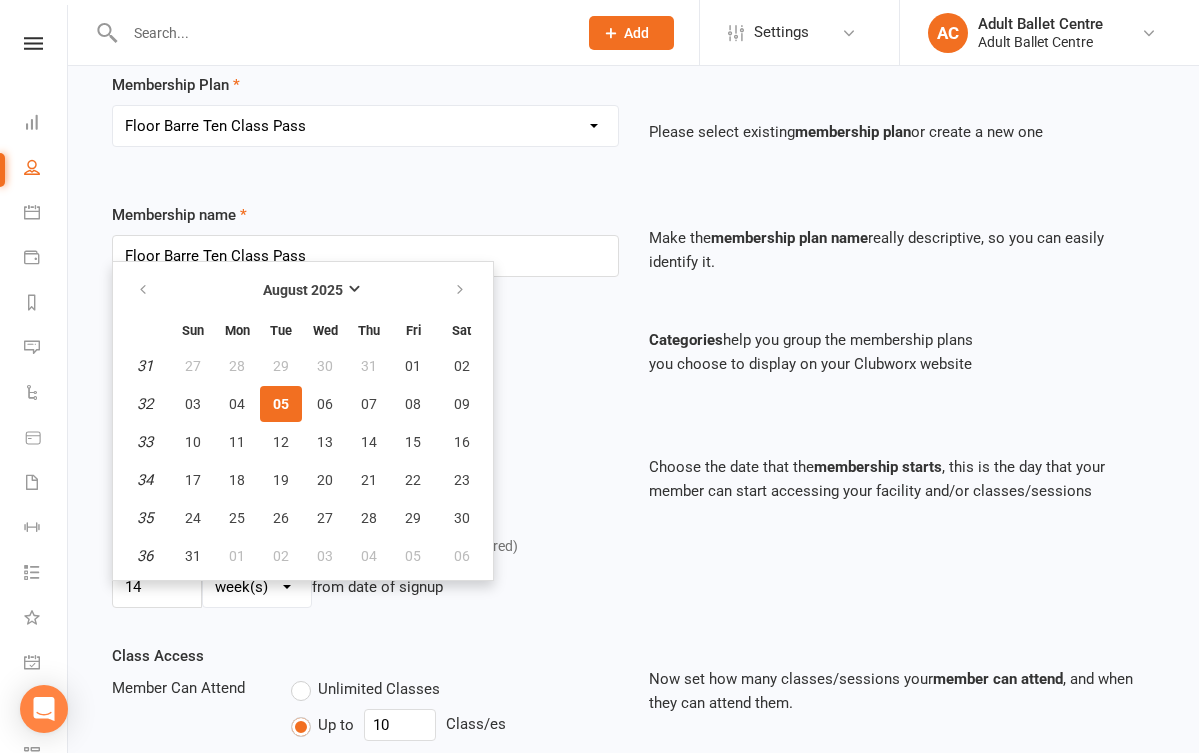 click on "Membership category No category Adult Ballet Assessment Program Developing Repertoire Series Five Class Pass Floor Barre Ten Class Pass General Class Booking Male Ballet Development Class Series Private 1:1 - Pointe Shoe Assessment Private Coaching Showcase Enrolment Theatre and Production Stretch and Conditioning Course Ten Class Pass Ten Class Pointe Pass Twenty Class Pass Unlimited Membership Subscription Add and manage categories" at bounding box center (365, 354) 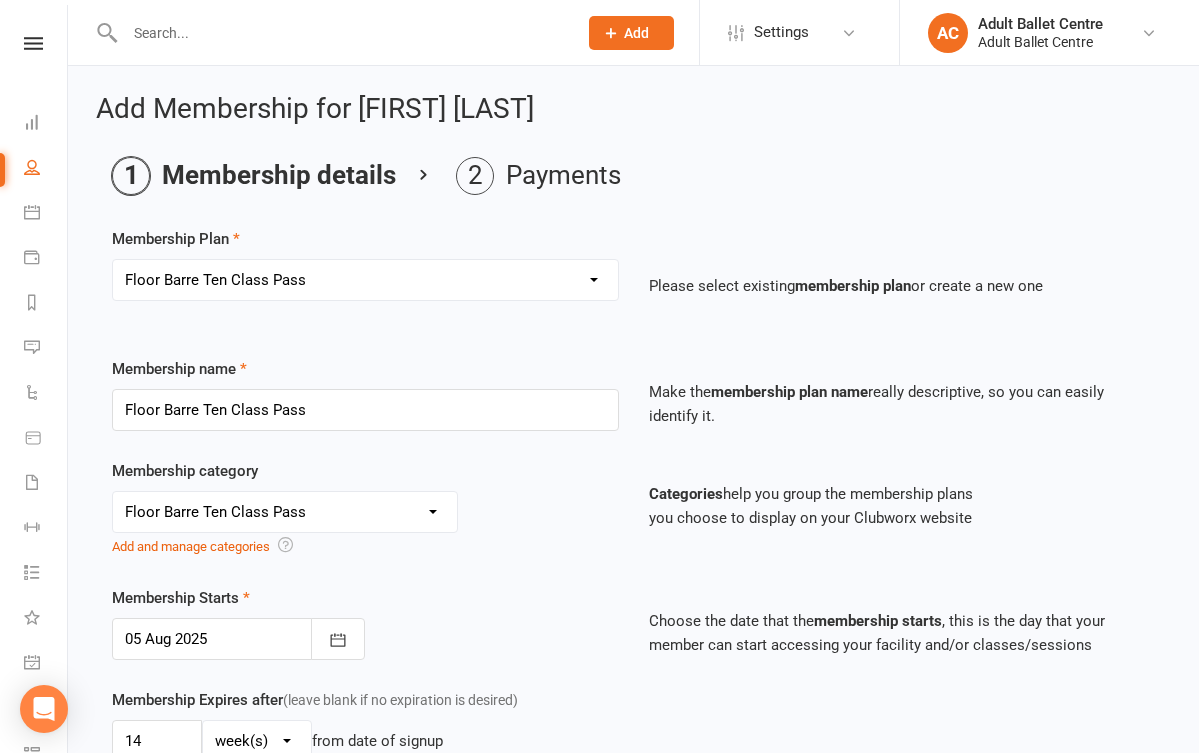 scroll, scrollTop: 0, scrollLeft: 0, axis: both 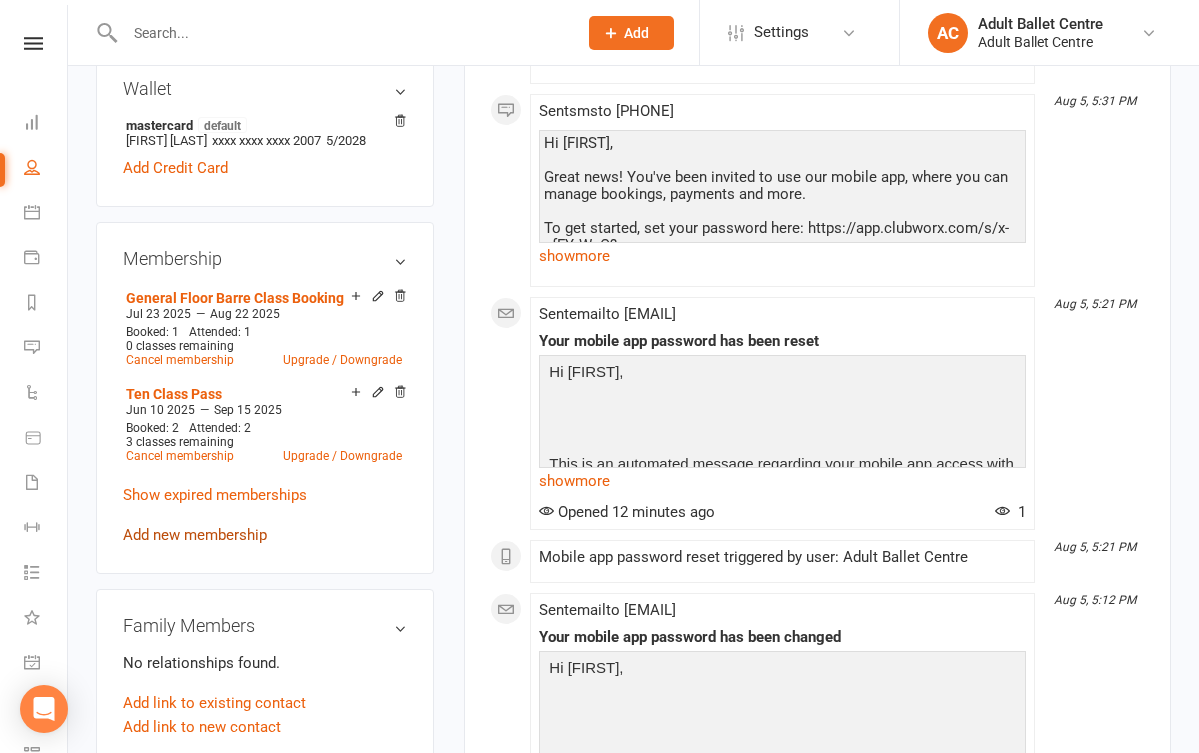 click on "Add new membership" at bounding box center [195, 535] 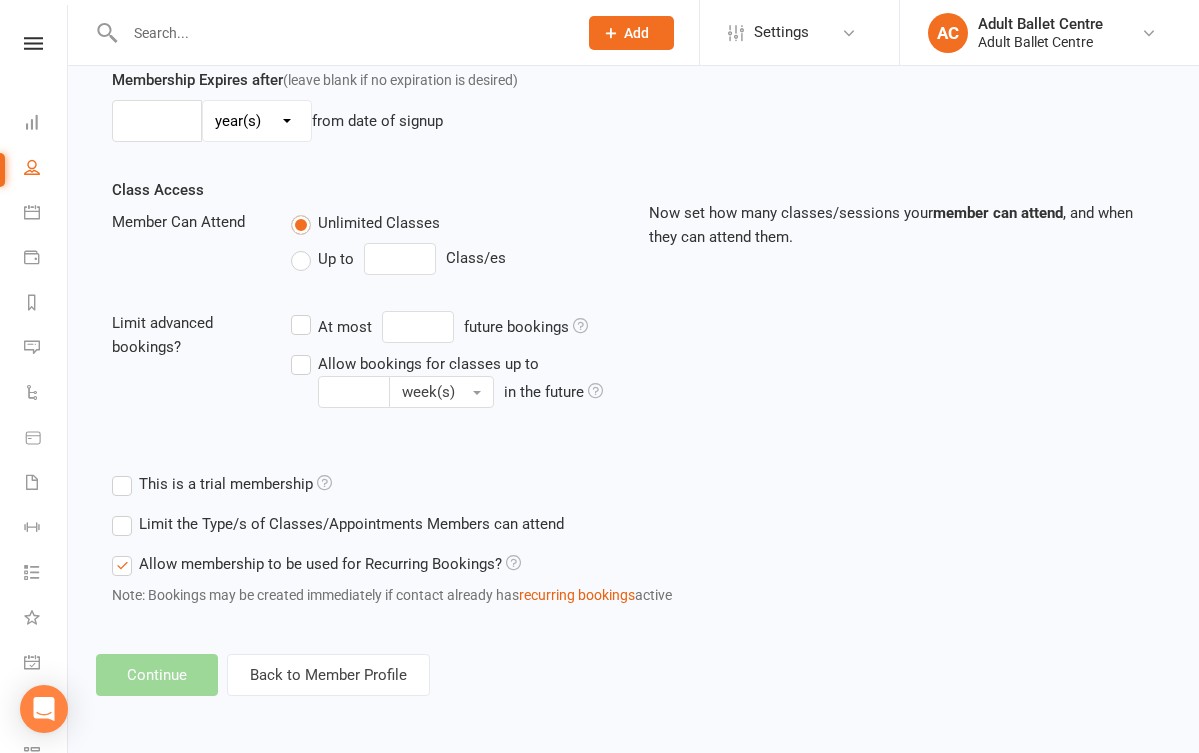 scroll, scrollTop: 0, scrollLeft: 0, axis: both 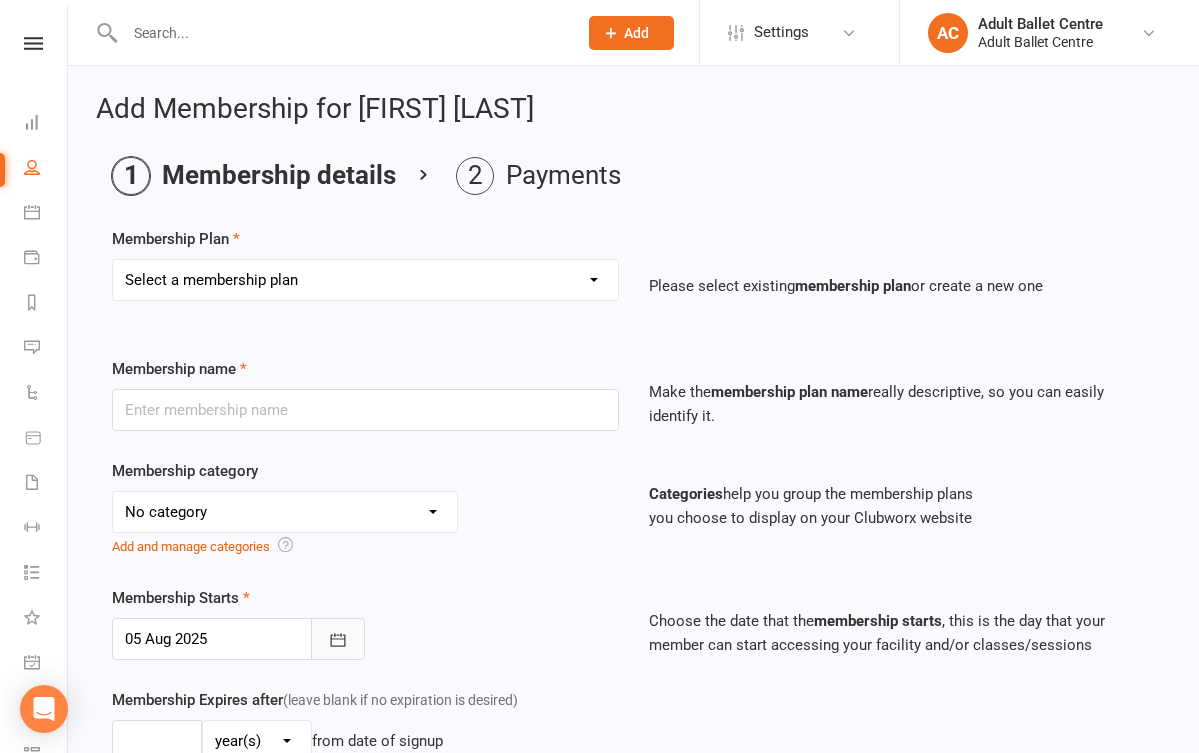 click at bounding box center [338, 639] 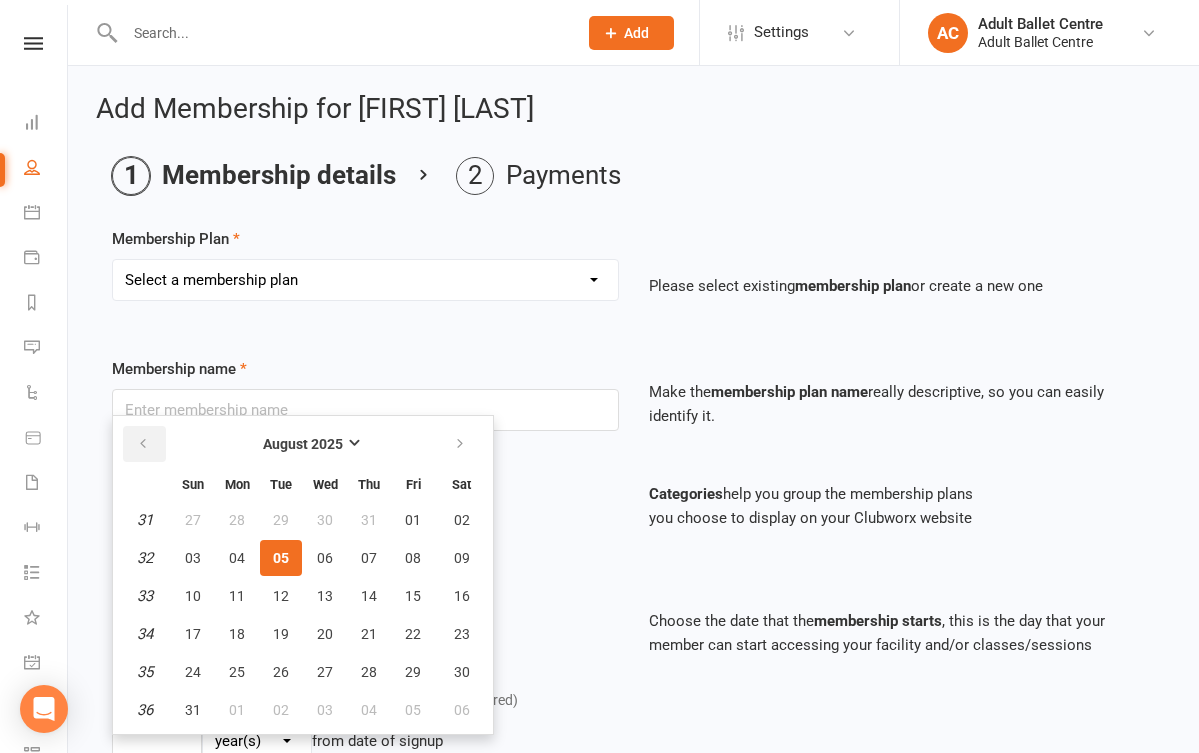 click at bounding box center (144, 444) 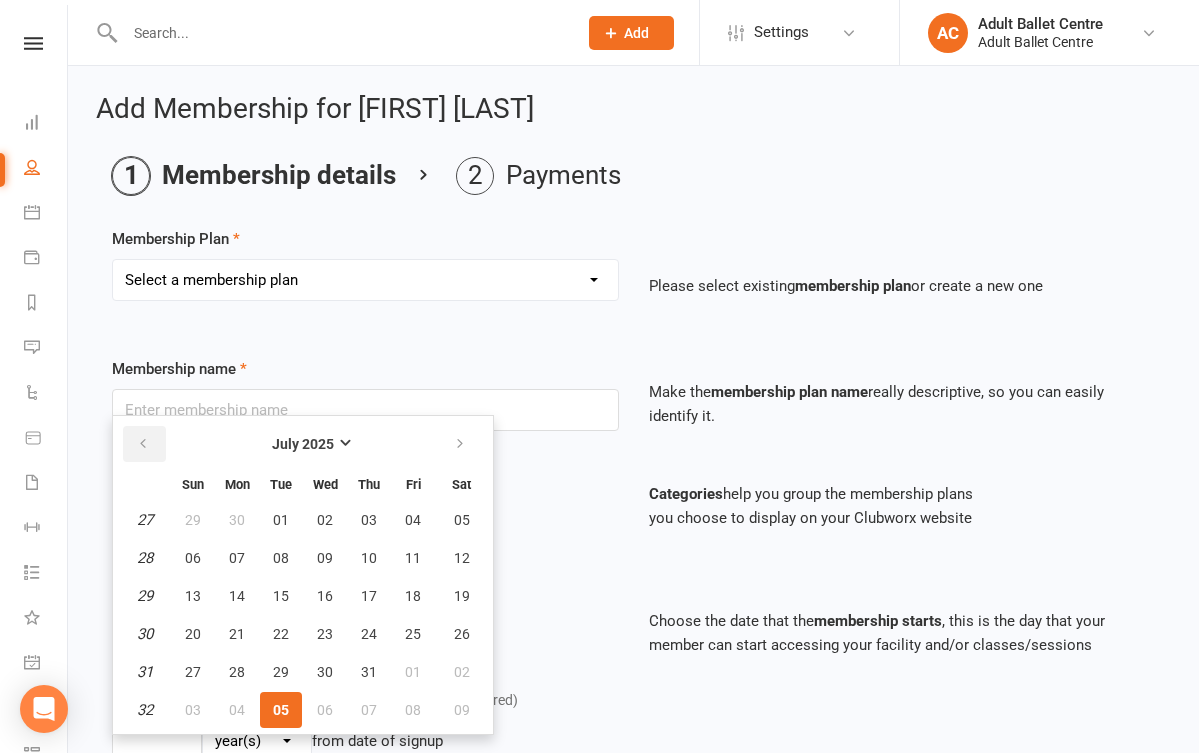 click at bounding box center (144, 444) 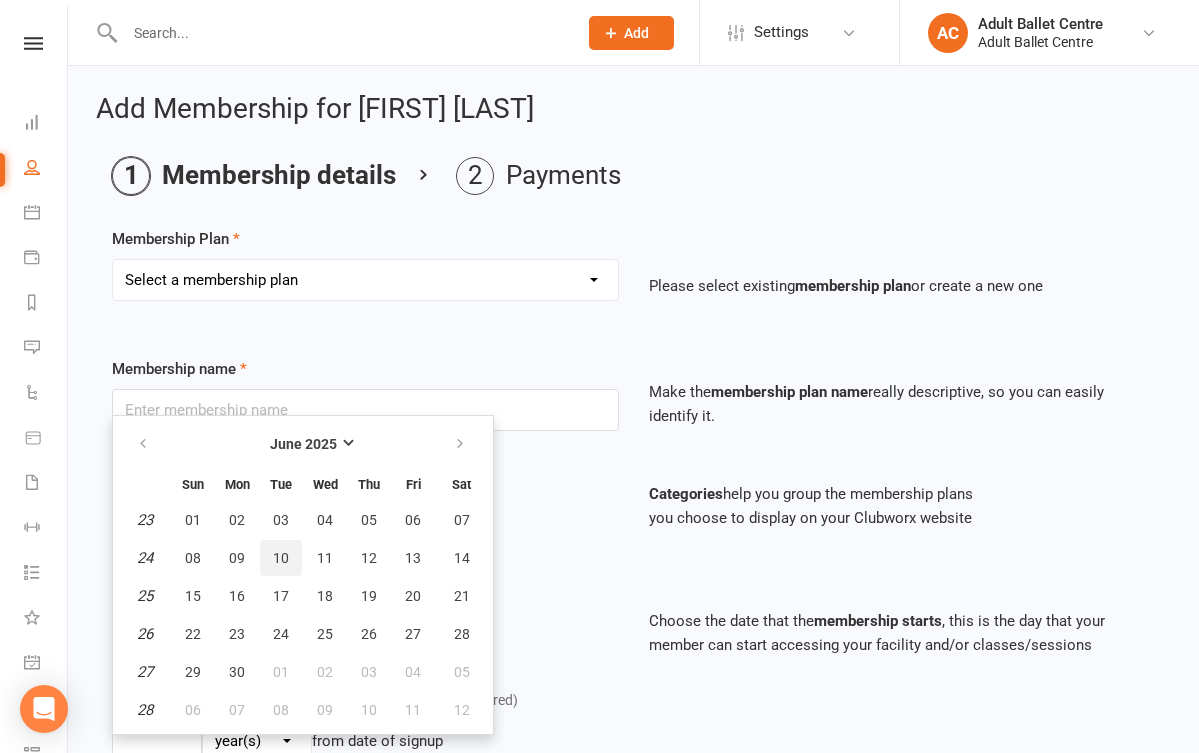 click on "10" at bounding box center [281, 558] 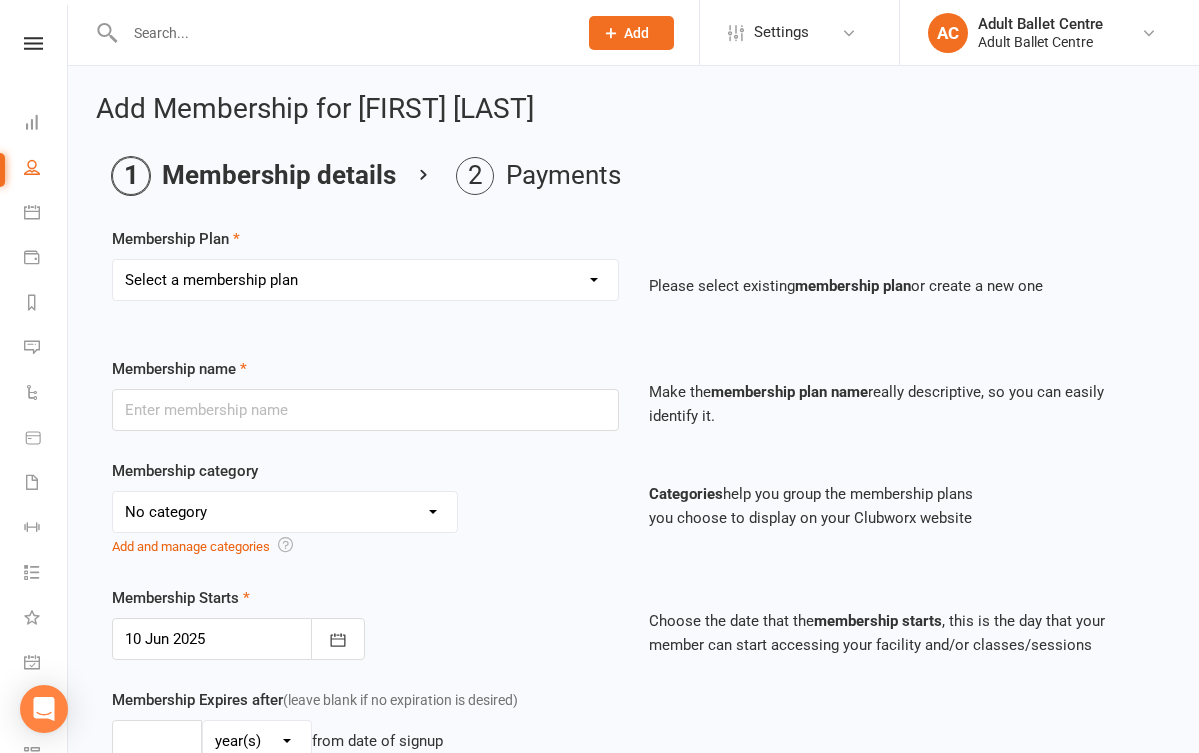 click on "Membership Starts [MONTH] [DAY], [YEAR]
[MONTH] [YEAR]
Sun Mon Tue Wed Thu Fri Sat
23
01
02
03
04
05
06
07
24
08
09
10
11
12
13
14
25
15
16
17
18
19
20
21
26
22
23
24
25
26
27
28
27
29
30
01
02
03
04
05" at bounding box center (365, 623) 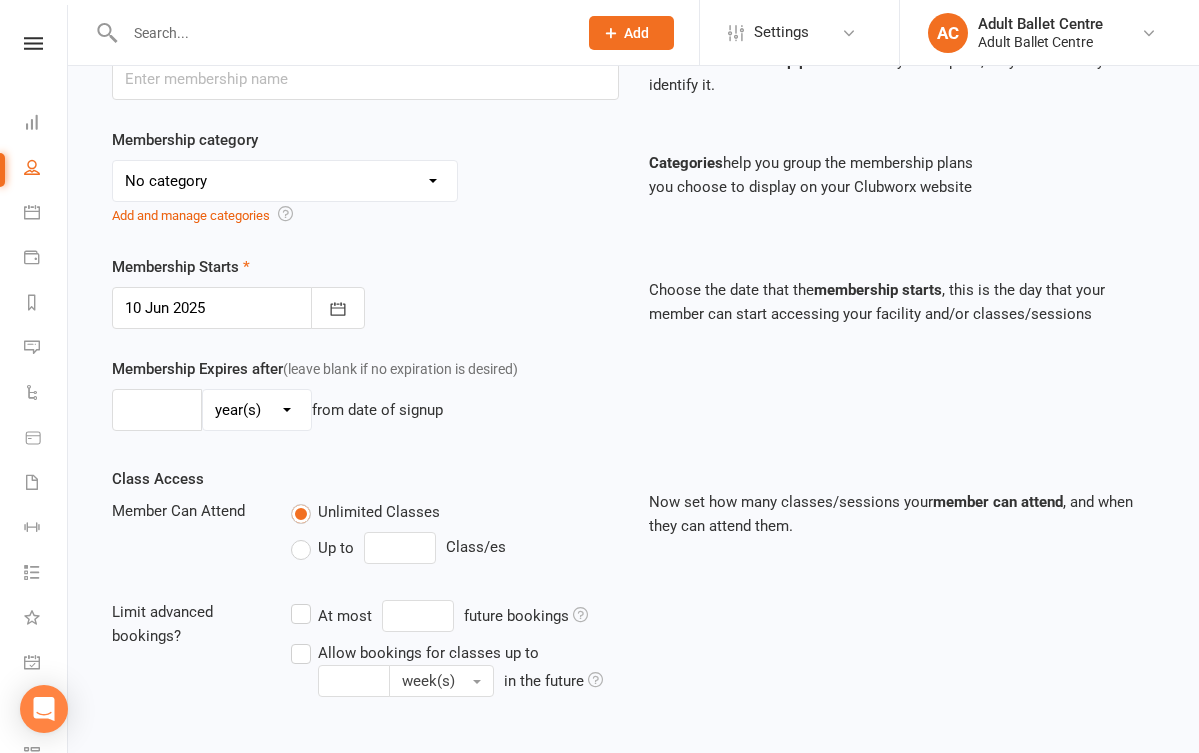scroll, scrollTop: 342, scrollLeft: 0, axis: vertical 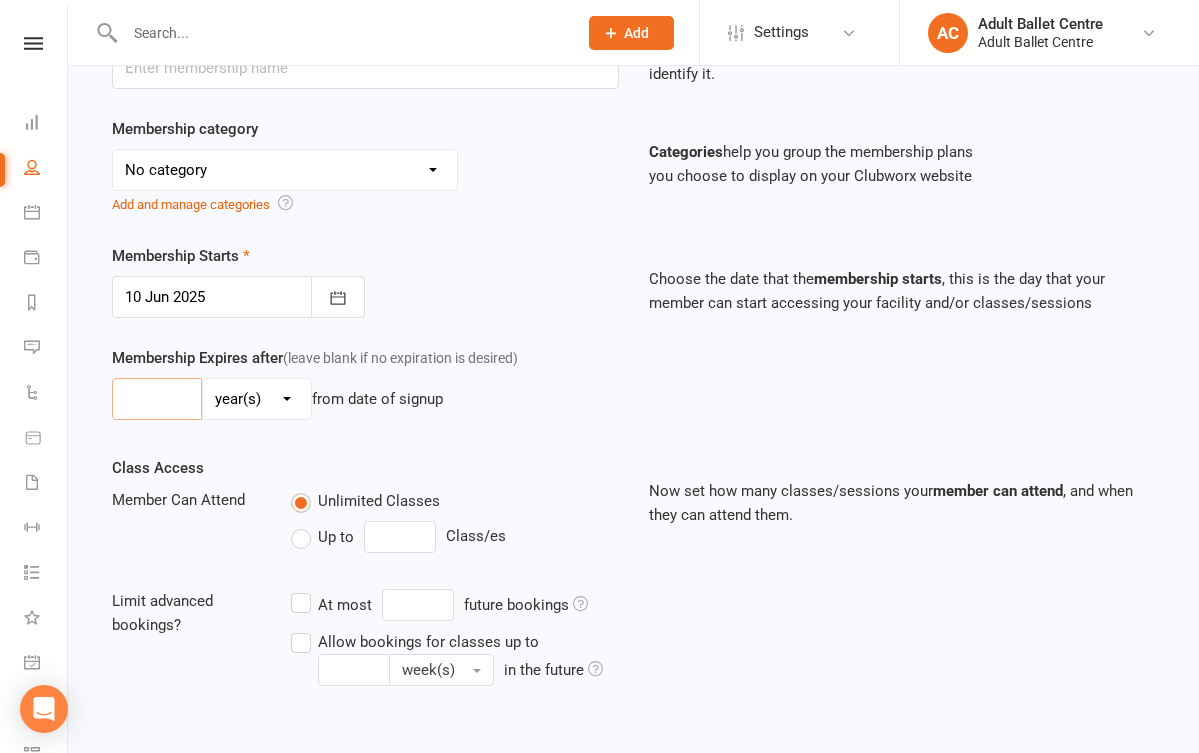 click at bounding box center (157, 399) 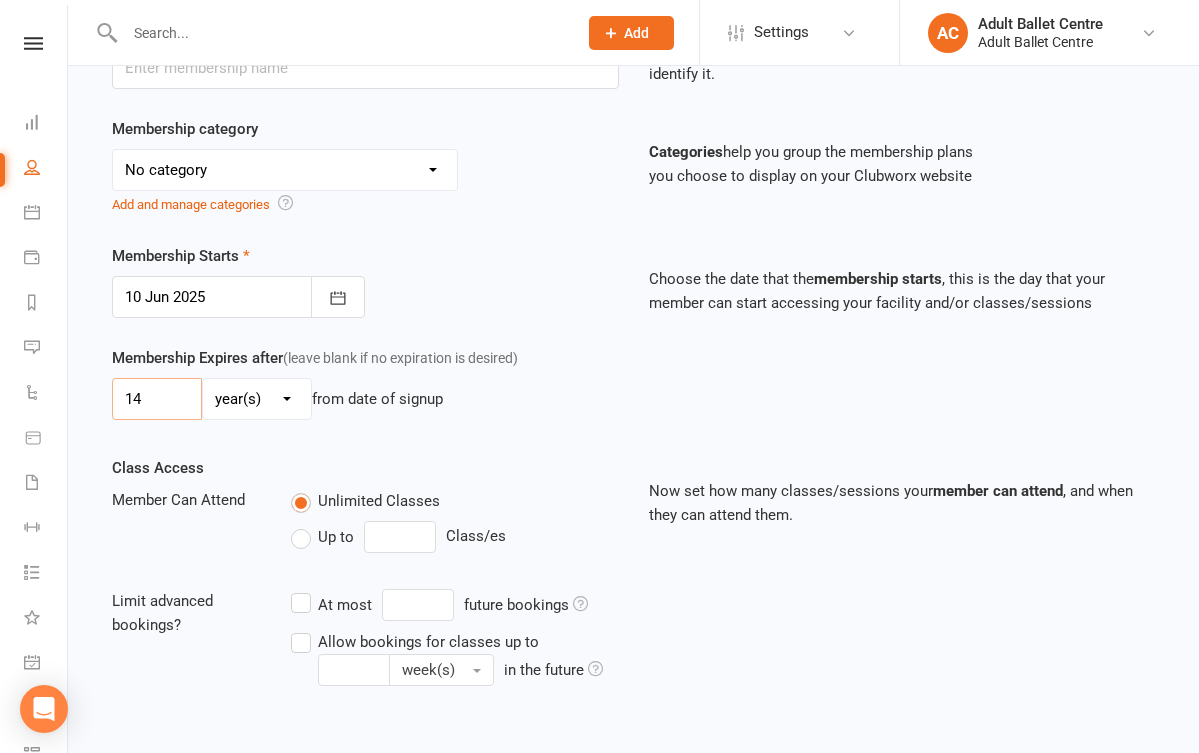 type on "14" 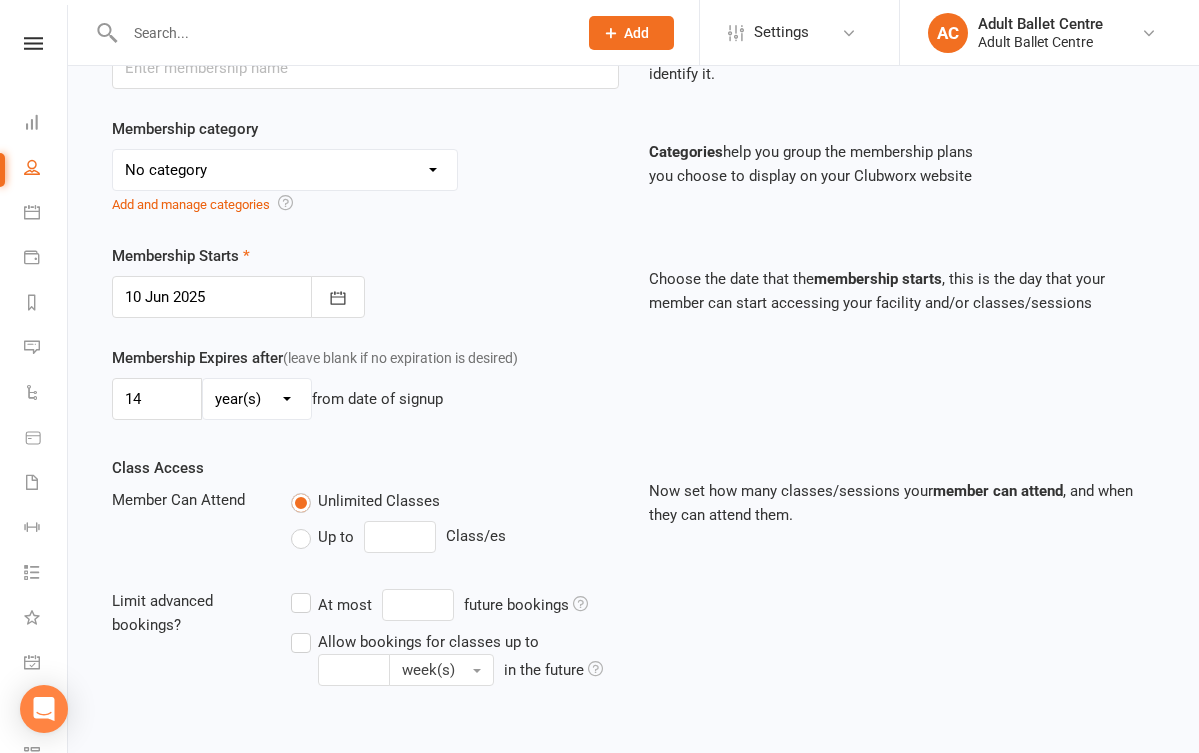 click on "Class Access Member Can Attend Unlimited Classes Up to Class/es Limit advanced bookings? At most future bookings  Allow bookings for classes up to
week(s)
in the future" at bounding box center [365, 585] 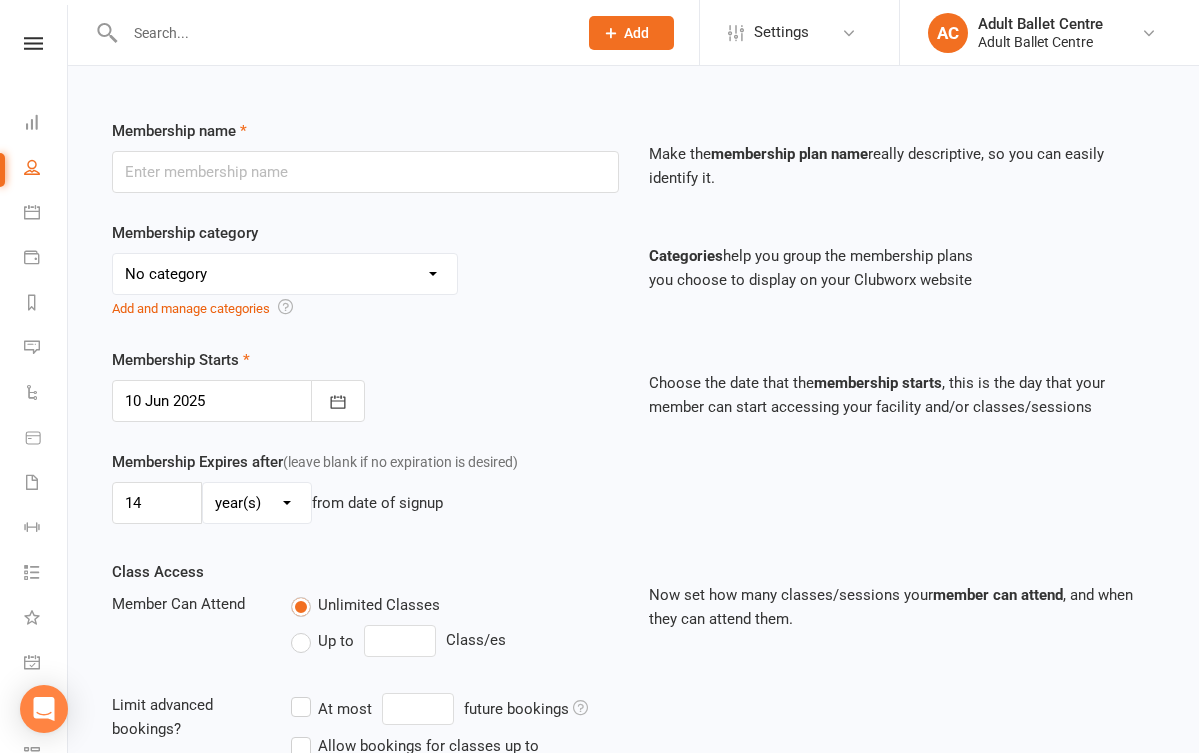 scroll, scrollTop: 219, scrollLeft: 0, axis: vertical 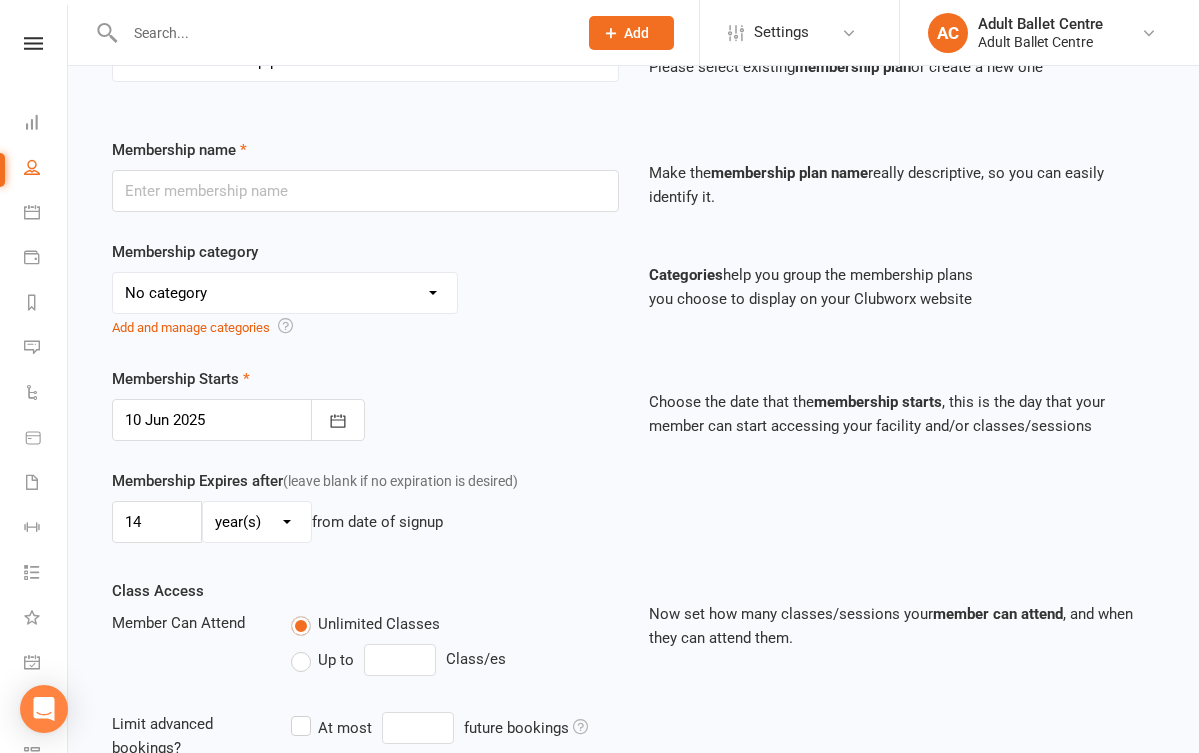 select on "1" 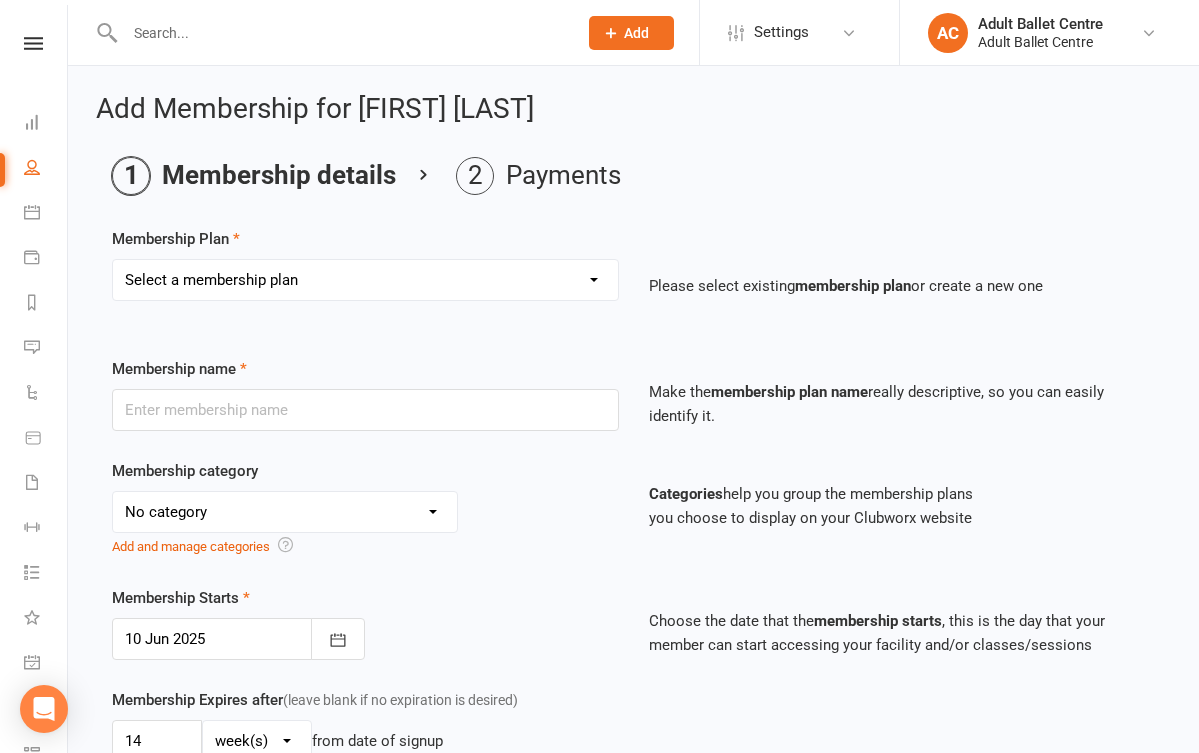 scroll, scrollTop: 0, scrollLeft: 0, axis: both 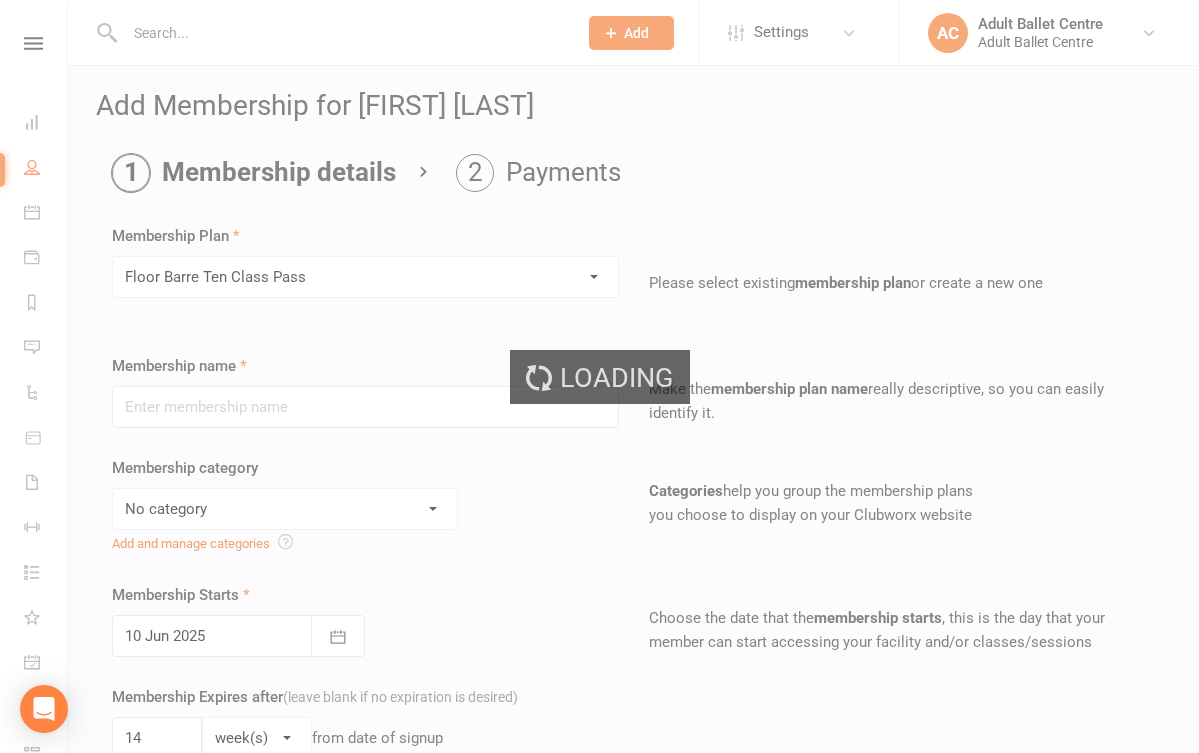 type on "Floor Barre Ten Class Pass" 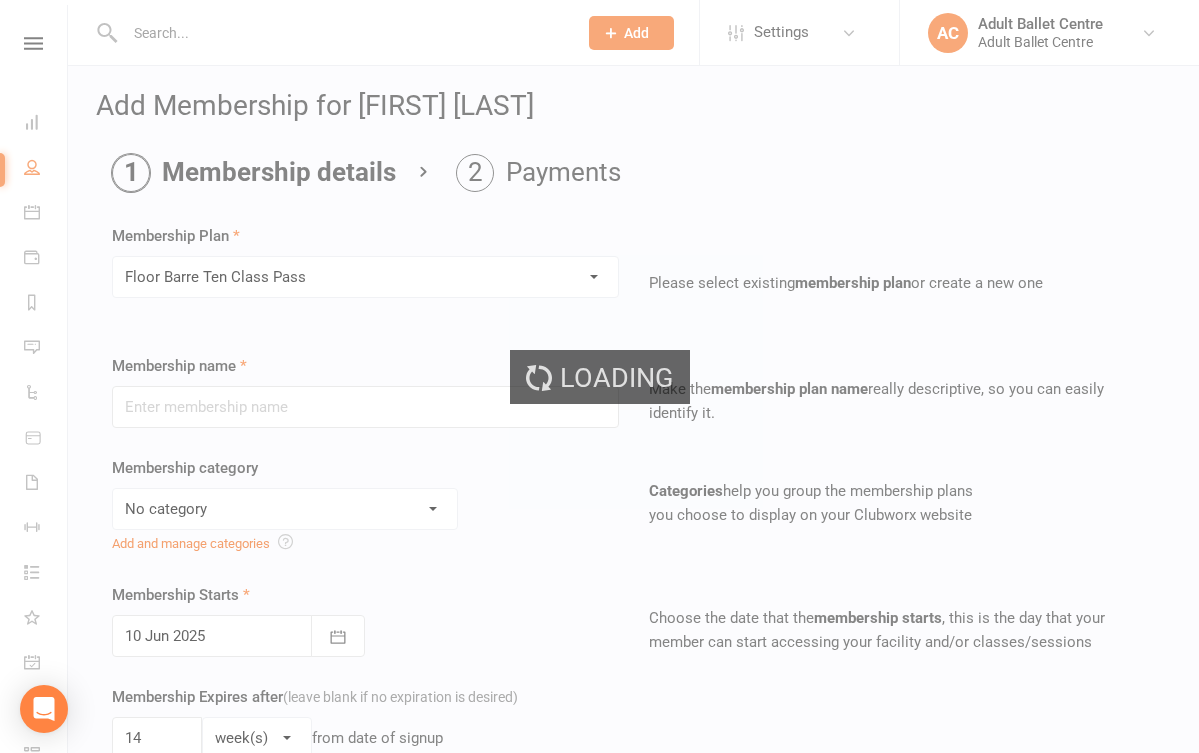 select on "3" 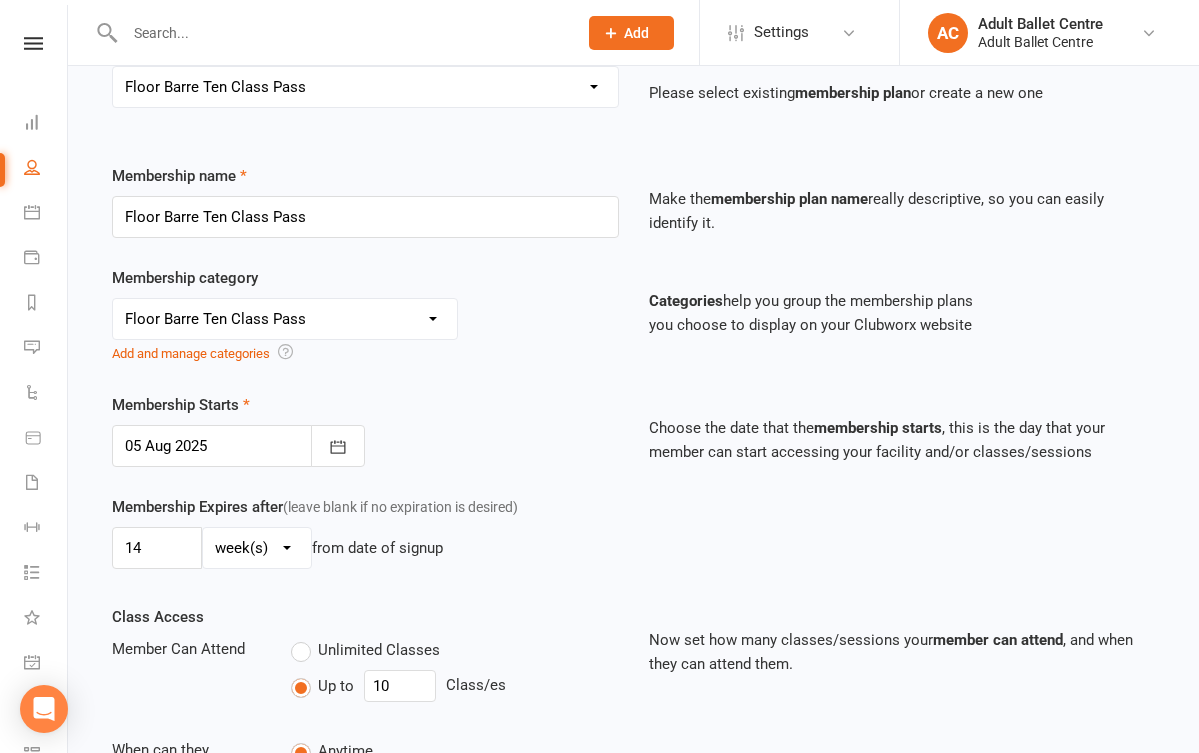 scroll, scrollTop: 209, scrollLeft: 0, axis: vertical 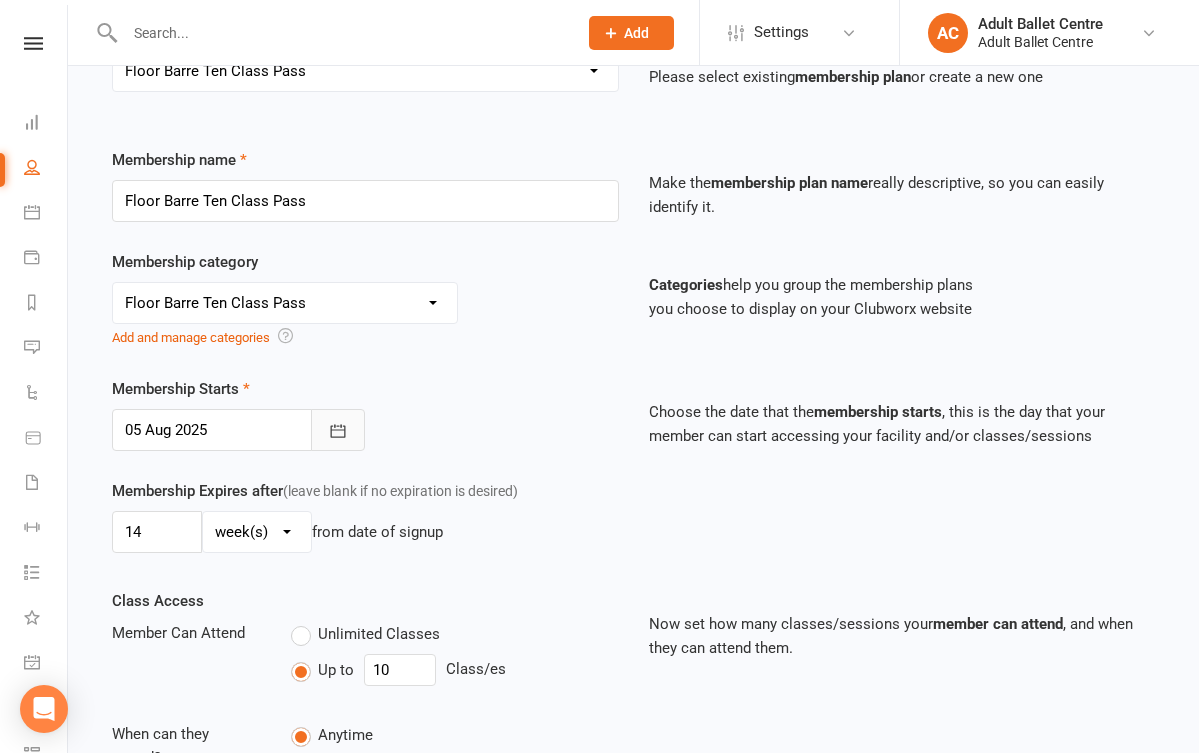 click at bounding box center [338, 430] 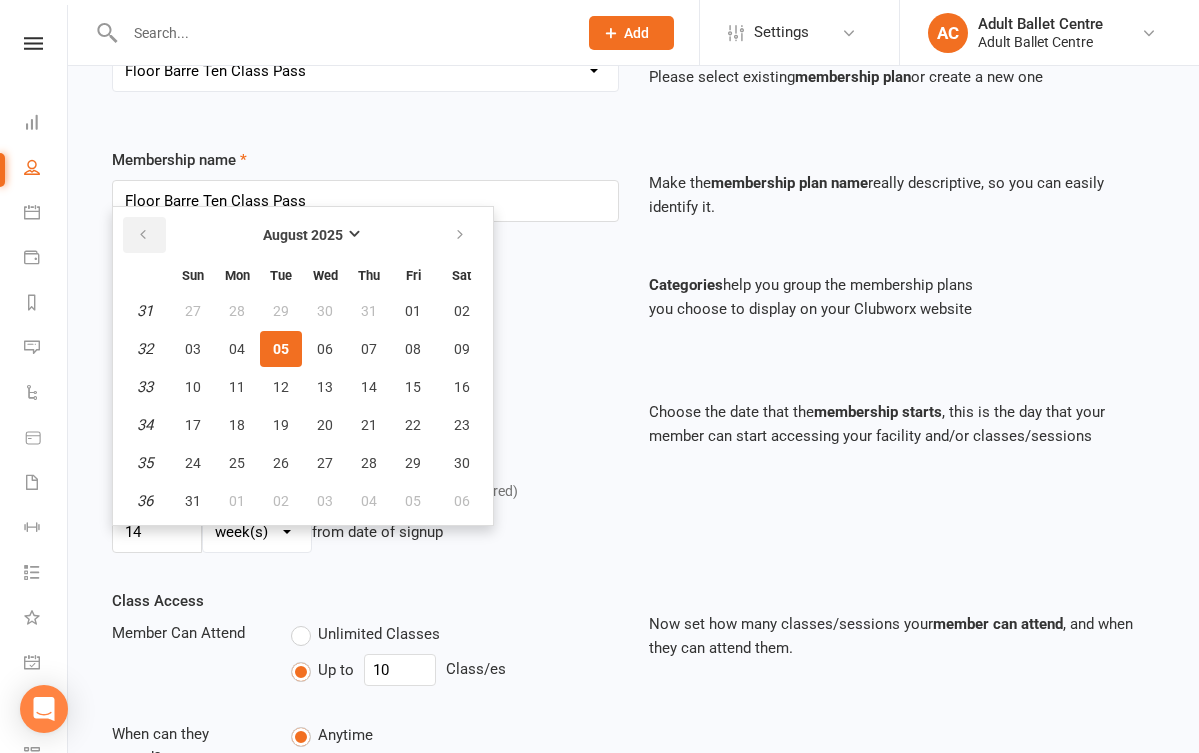 click at bounding box center (143, 235) 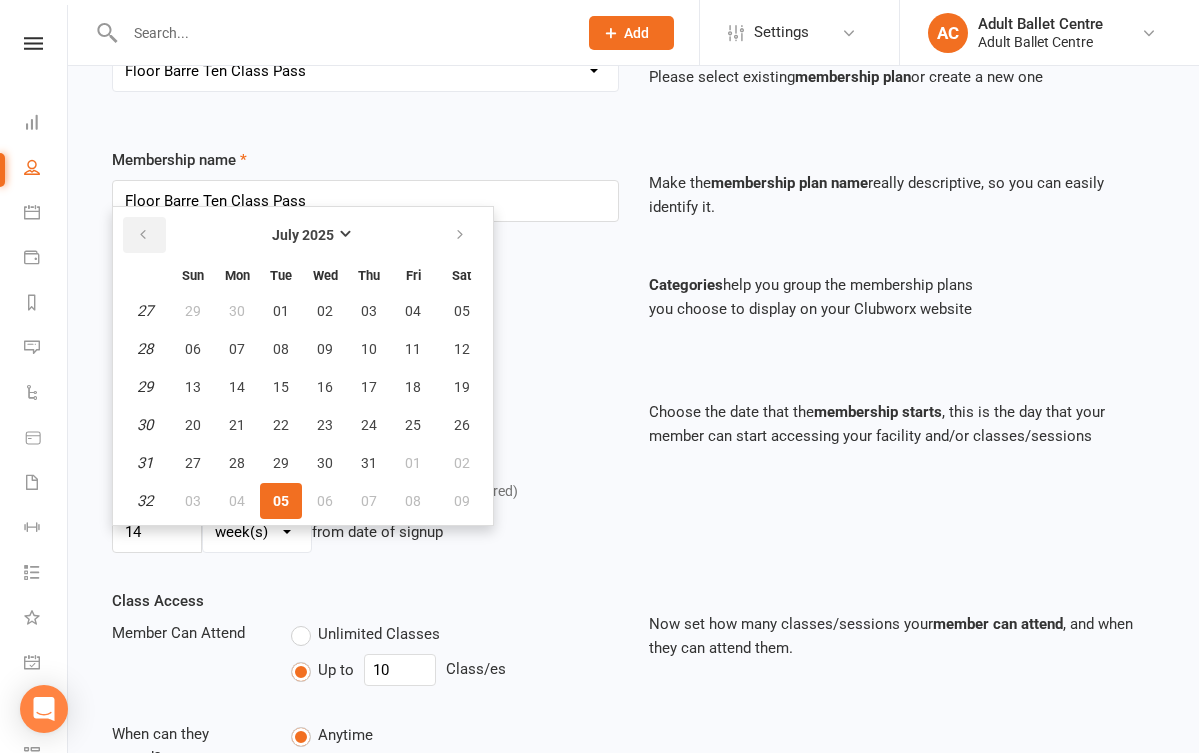click at bounding box center (143, 235) 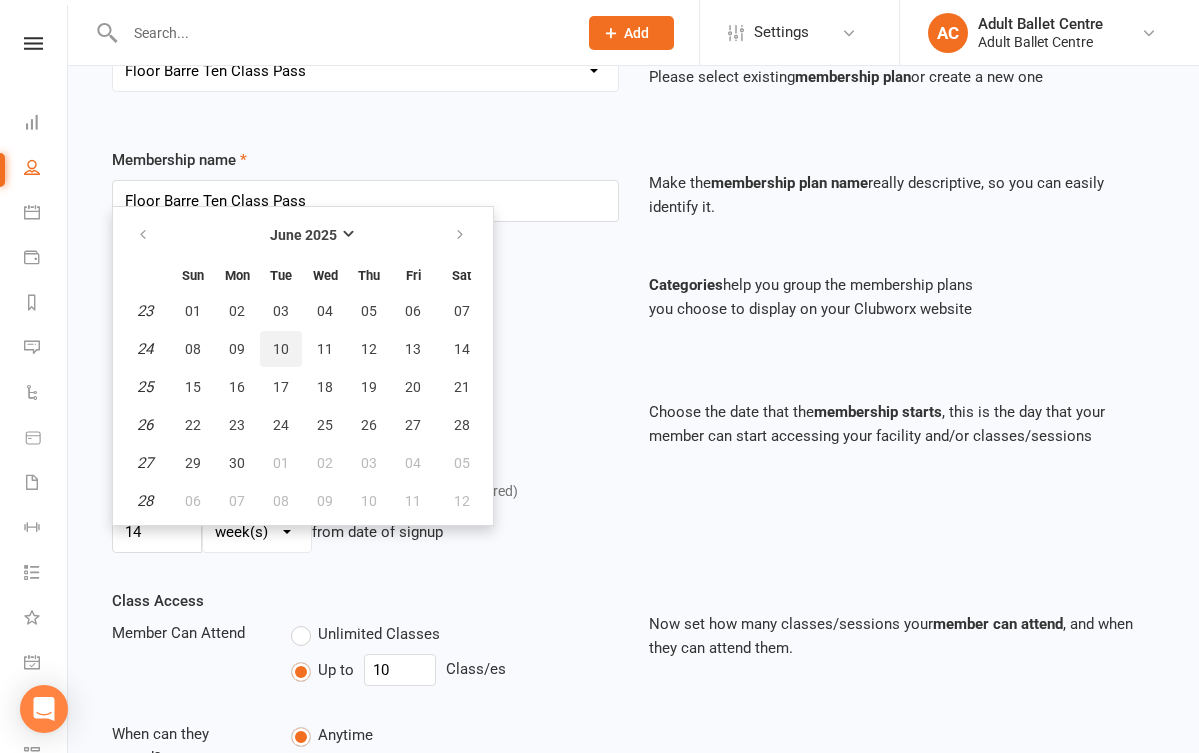 click on "10" at bounding box center [281, 349] 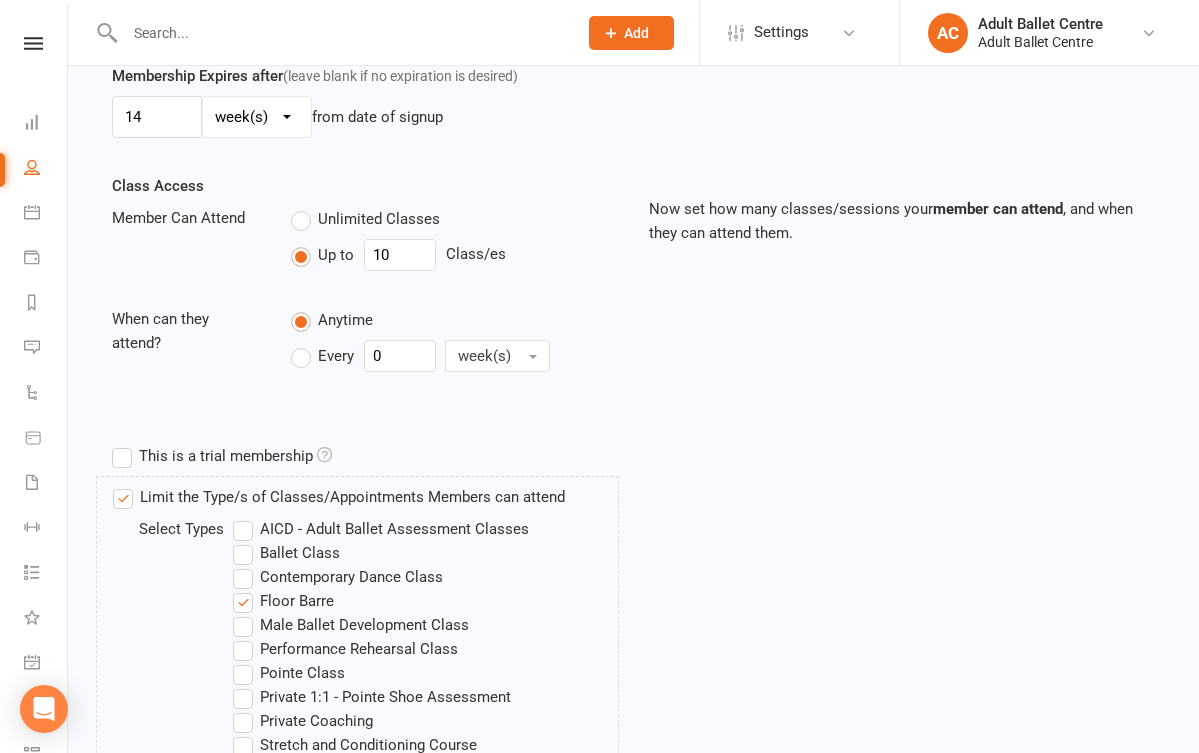 scroll, scrollTop: 660, scrollLeft: 0, axis: vertical 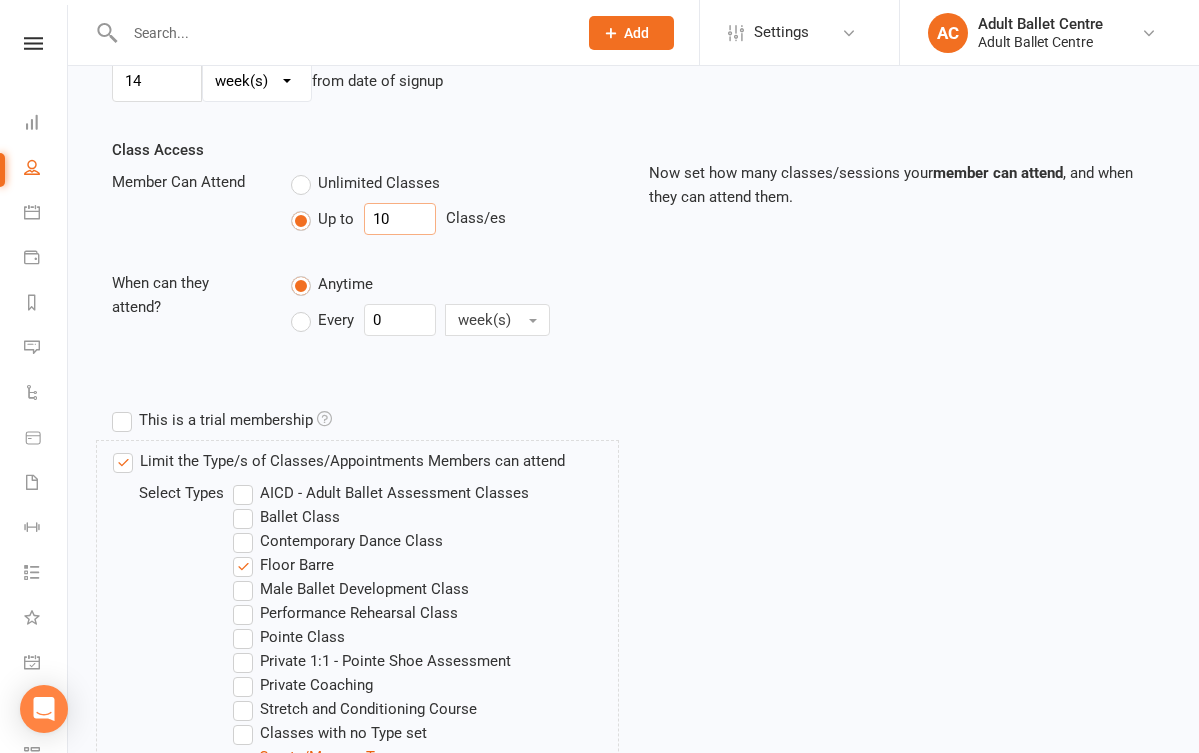 click on "10" at bounding box center (400, 219) 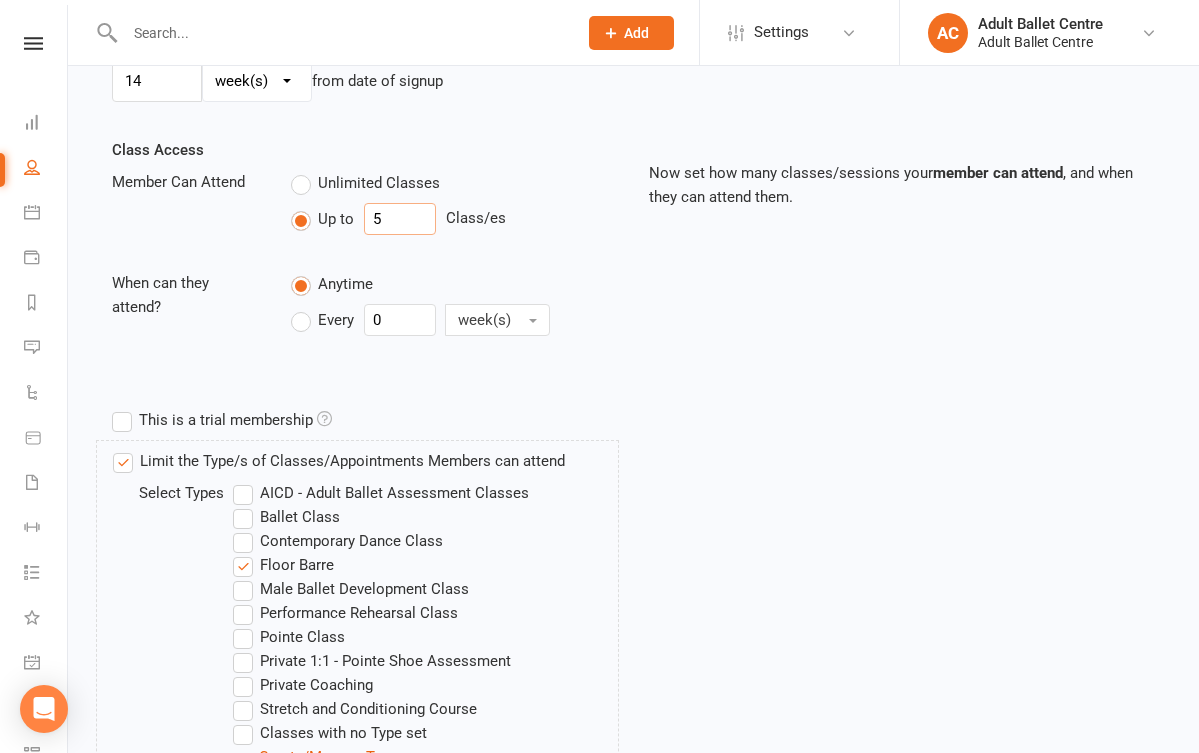 type on "5" 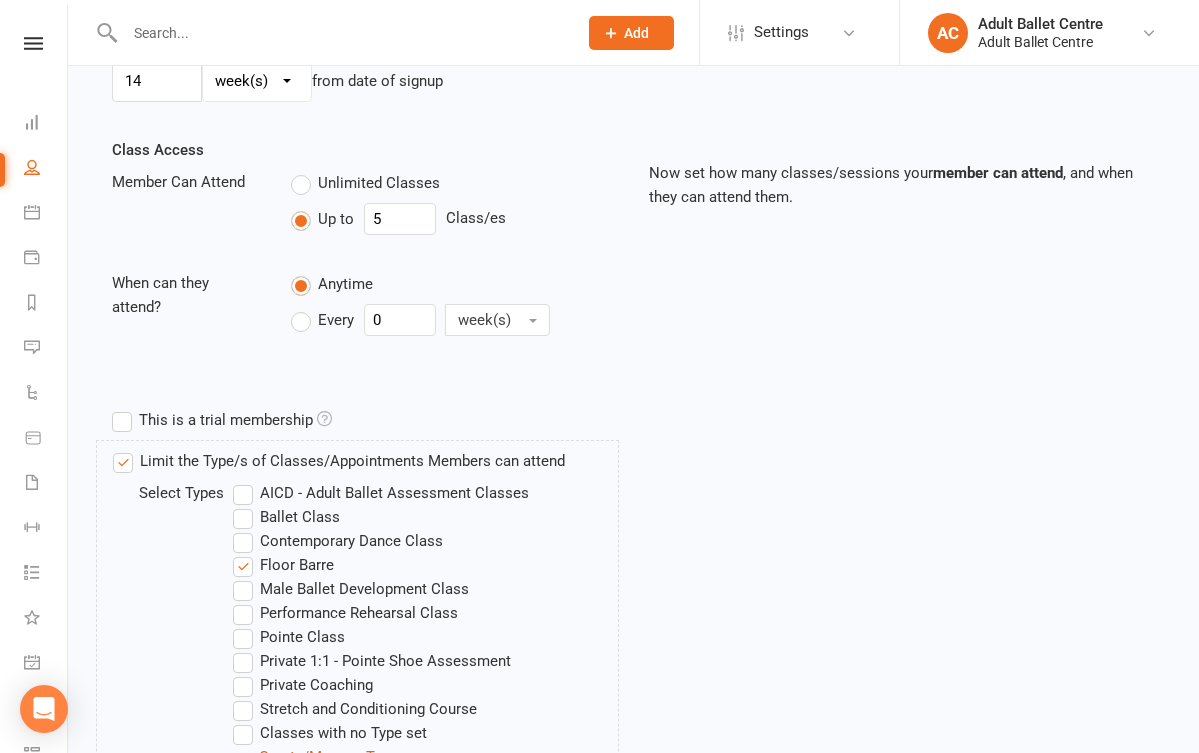 click on "Class Access Member Can Attend Unlimited Classes Up to 5 Class/es When can they attend? Anytime Every 0
week(s)
Now set how many classes/sessions your  member can attend , and when they can attend them." at bounding box center [633, 269] 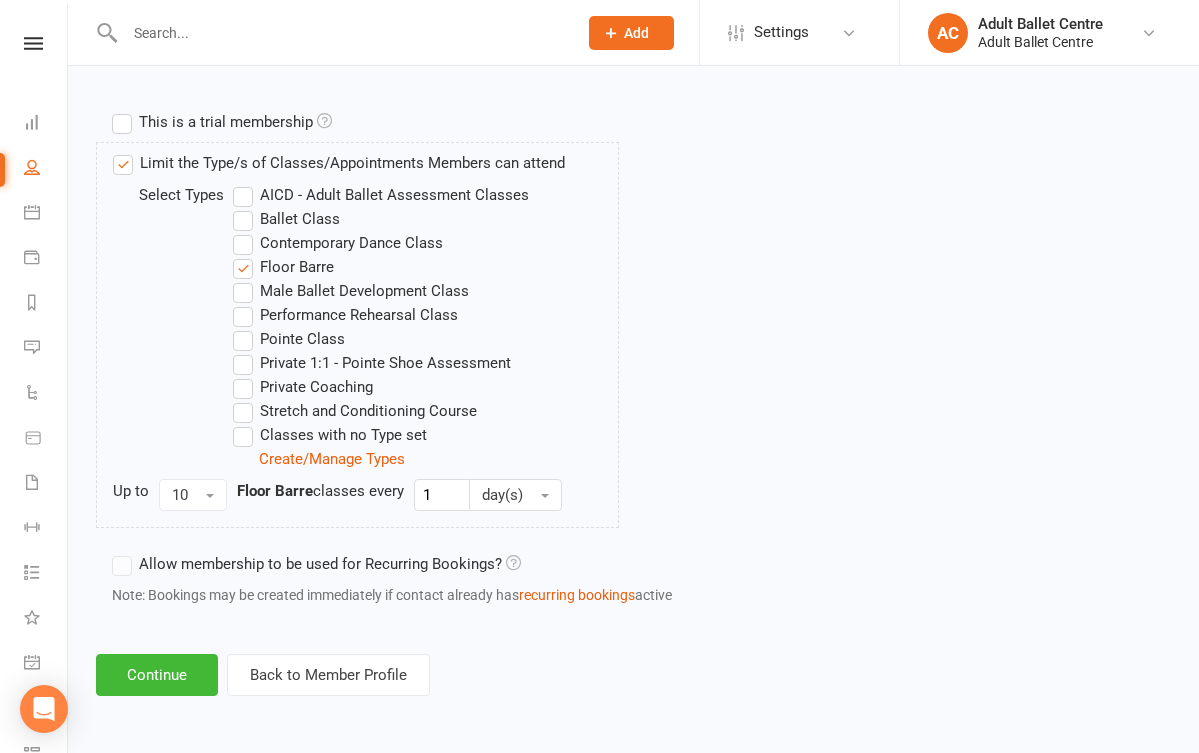 scroll, scrollTop: 974, scrollLeft: 0, axis: vertical 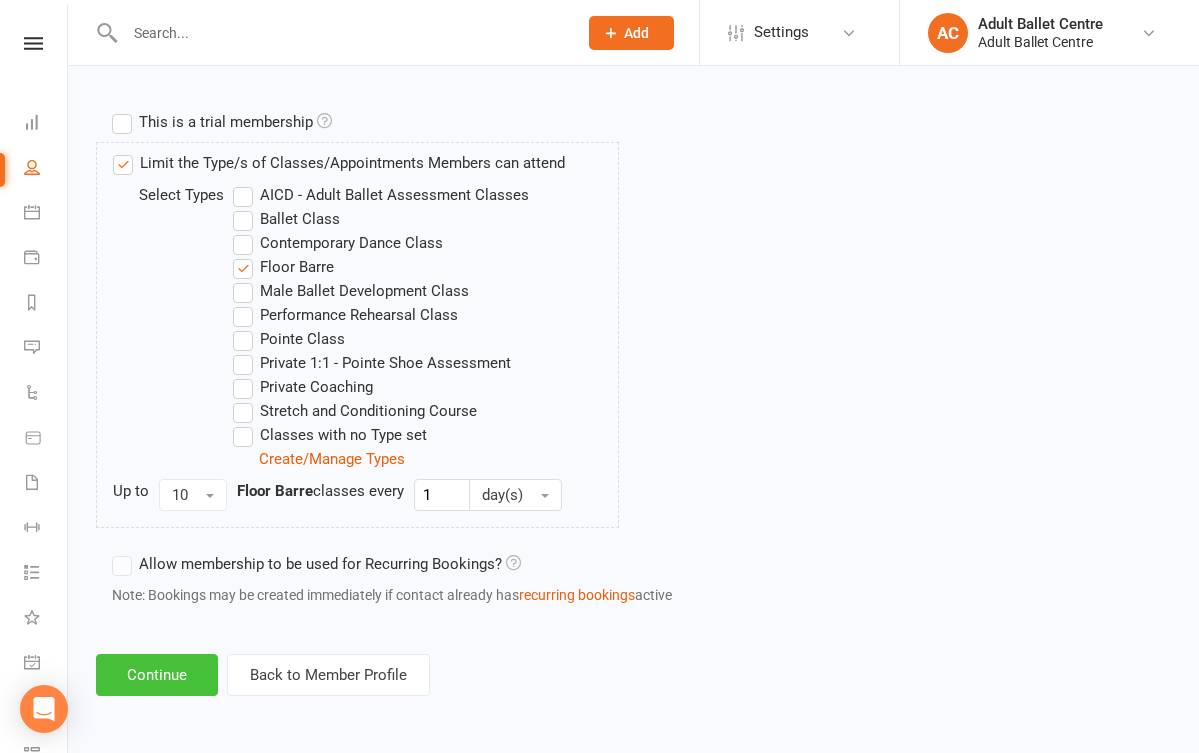 click on "Continue" at bounding box center [157, 675] 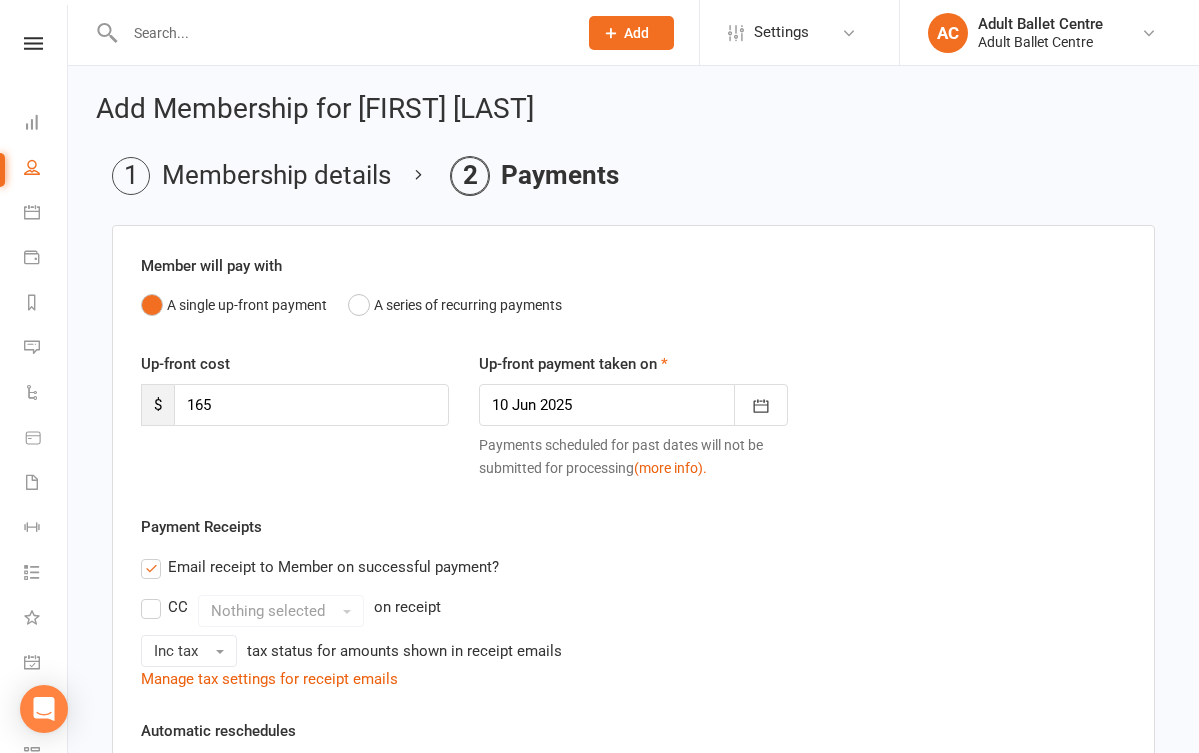 scroll, scrollTop: 0, scrollLeft: 0, axis: both 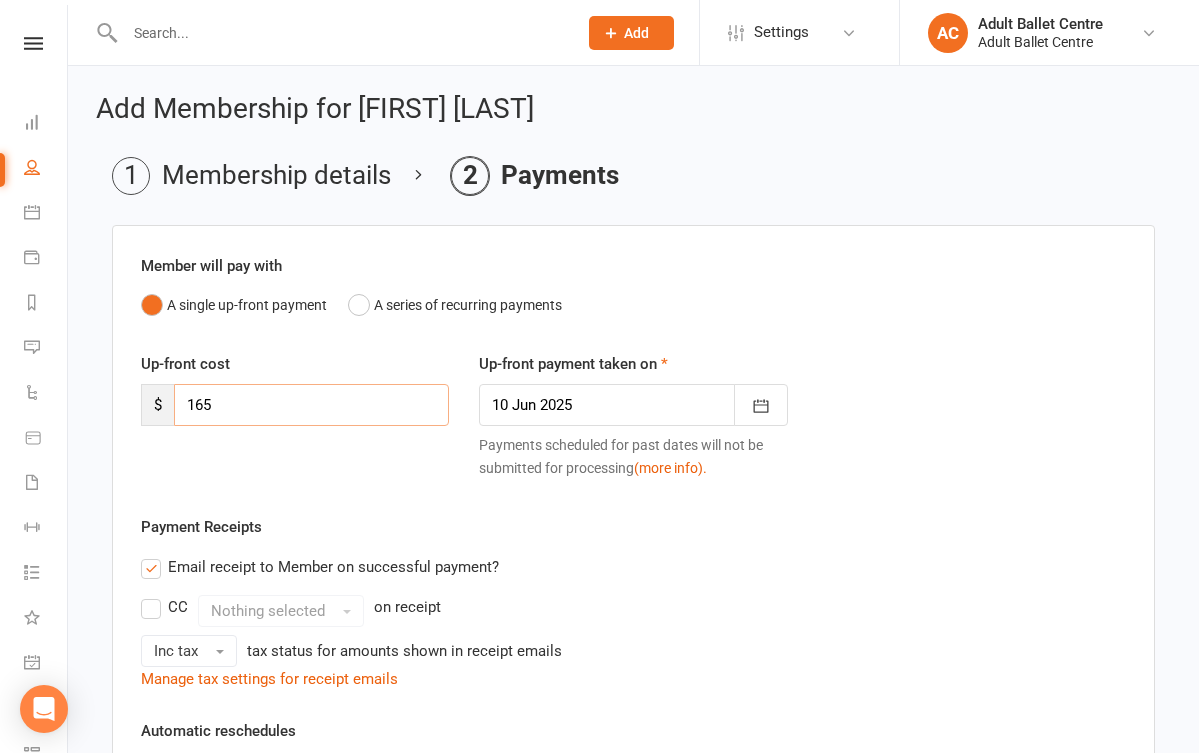 drag, startPoint x: 285, startPoint y: 403, endPoint x: 134, endPoint y: 401, distance: 151.01324 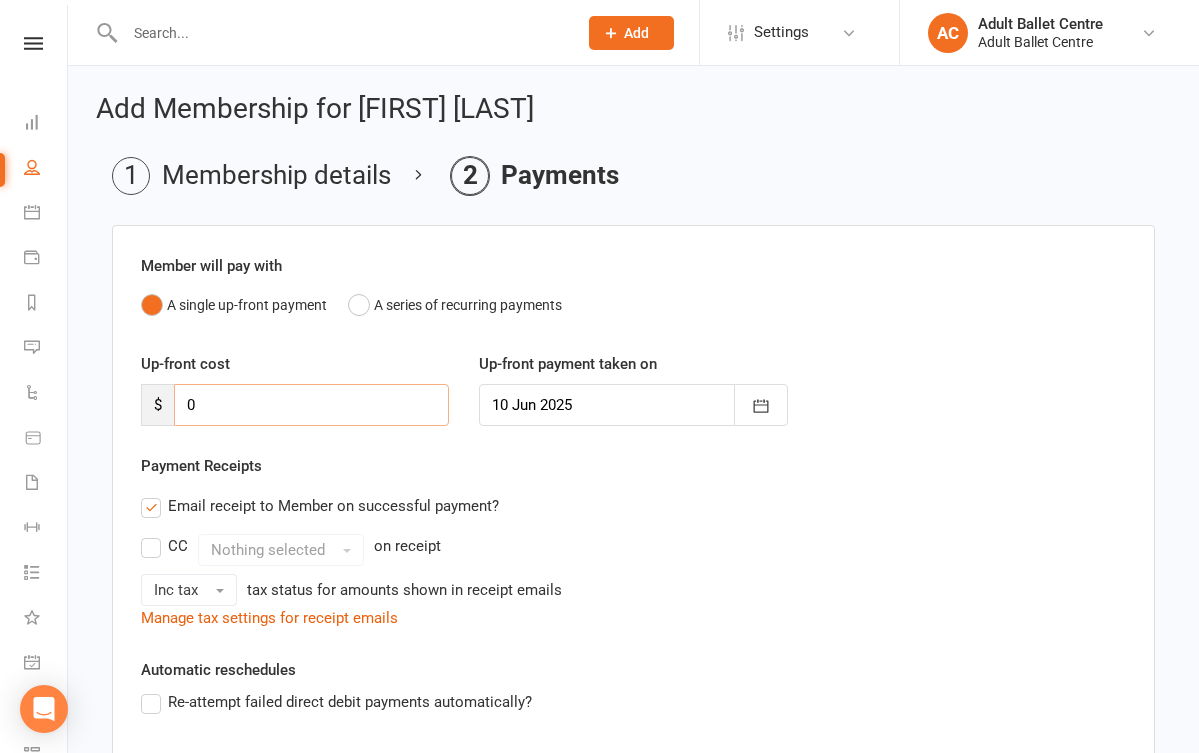 type on "0" 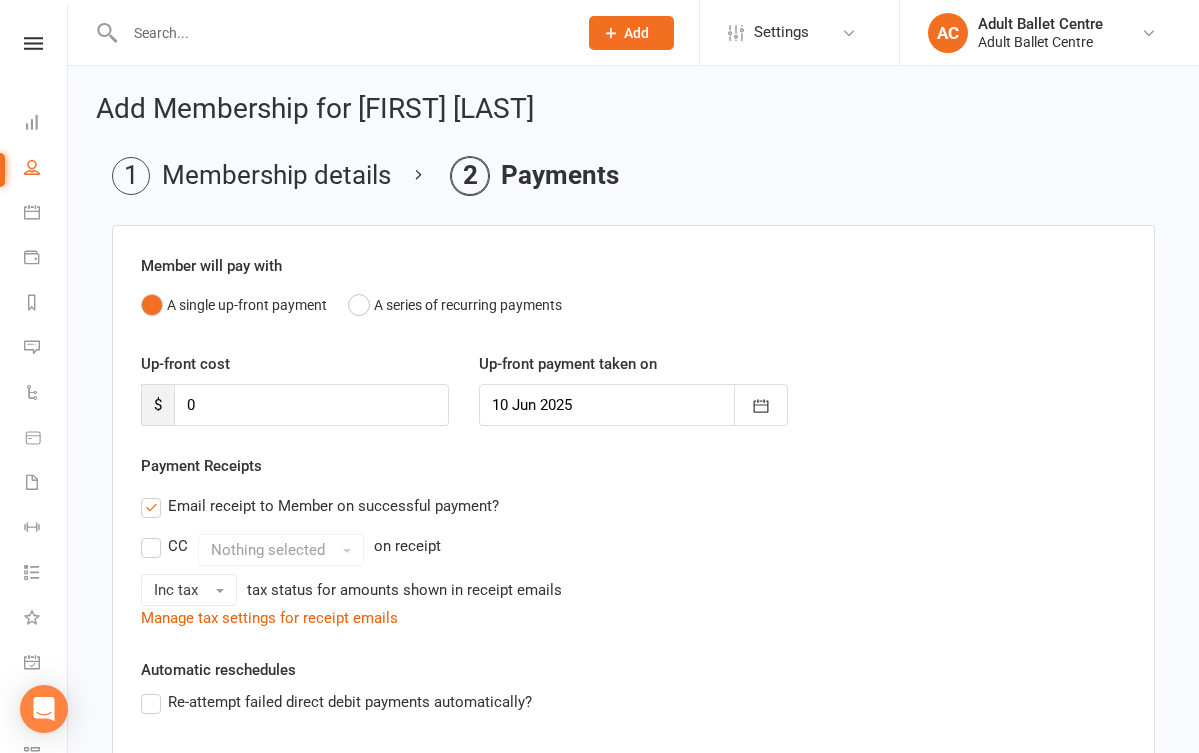 click on "Payment Receipts Email receipt to Member on successful payment? CC
Nothing selected
on receipt
Inc tax
tax status for amounts shown in receipt emails Manage tax settings for receipt emails" at bounding box center (633, 542) 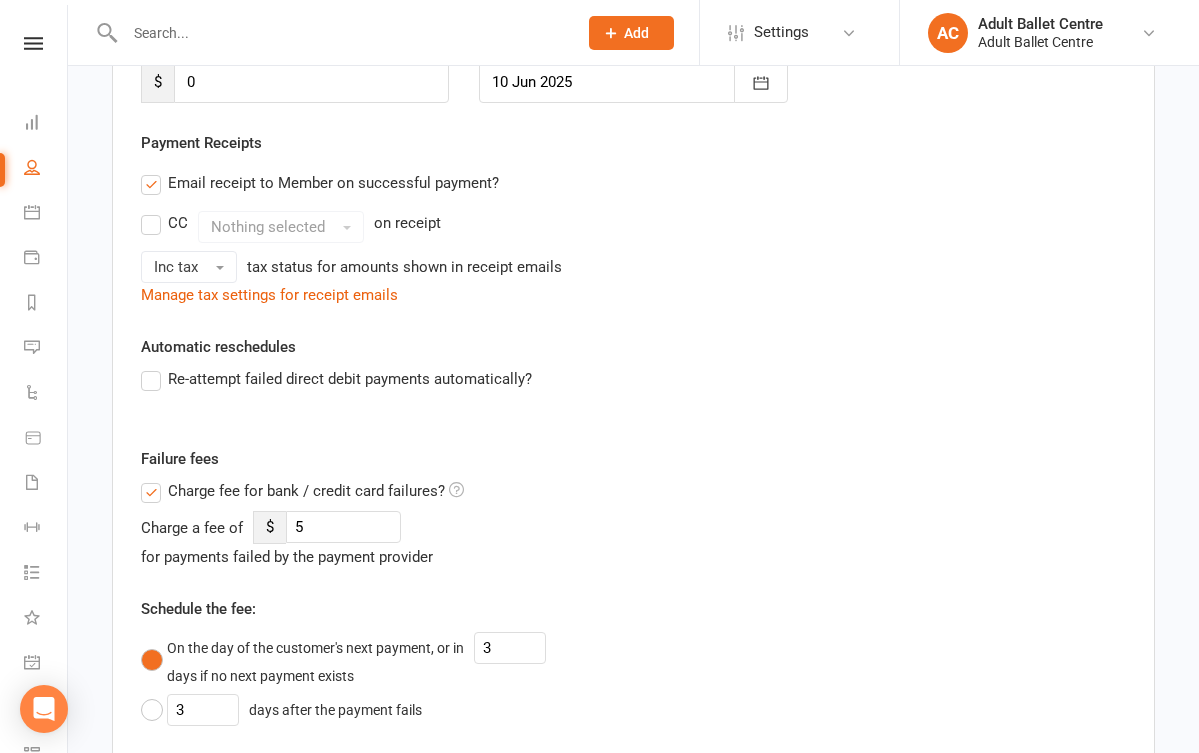 scroll, scrollTop: 348, scrollLeft: 0, axis: vertical 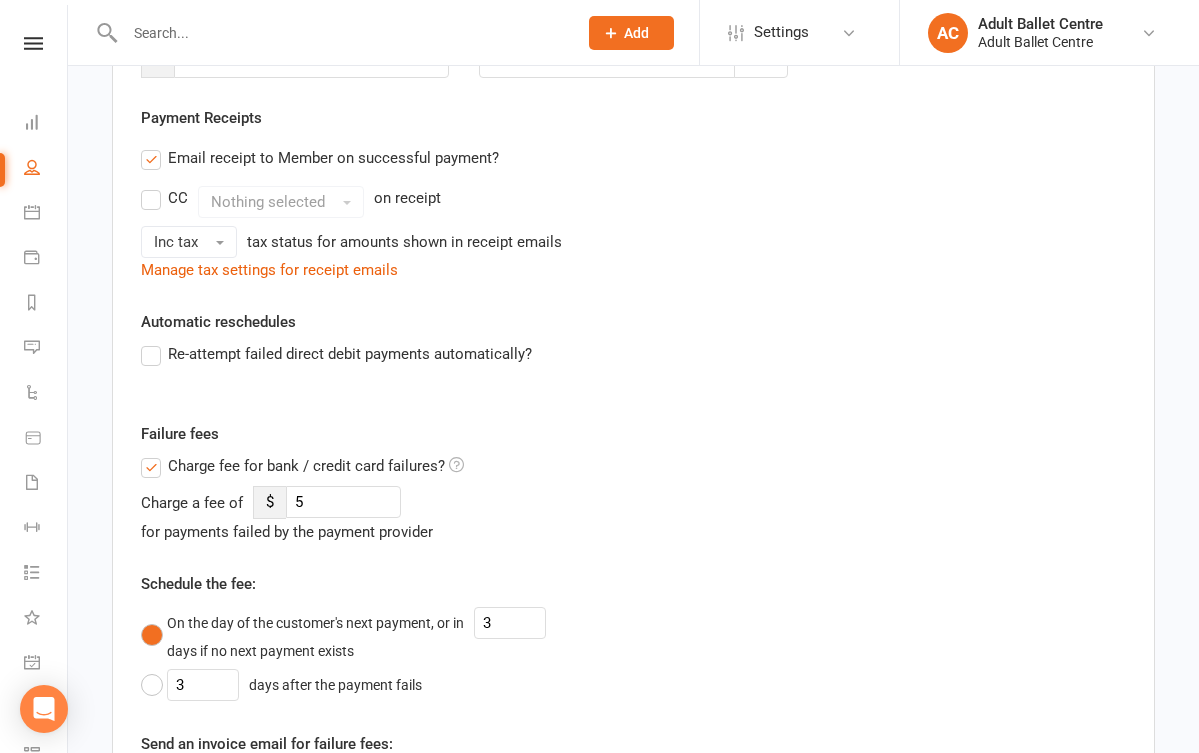 click on "Email receipt to Member on successful payment?" at bounding box center (320, 158) 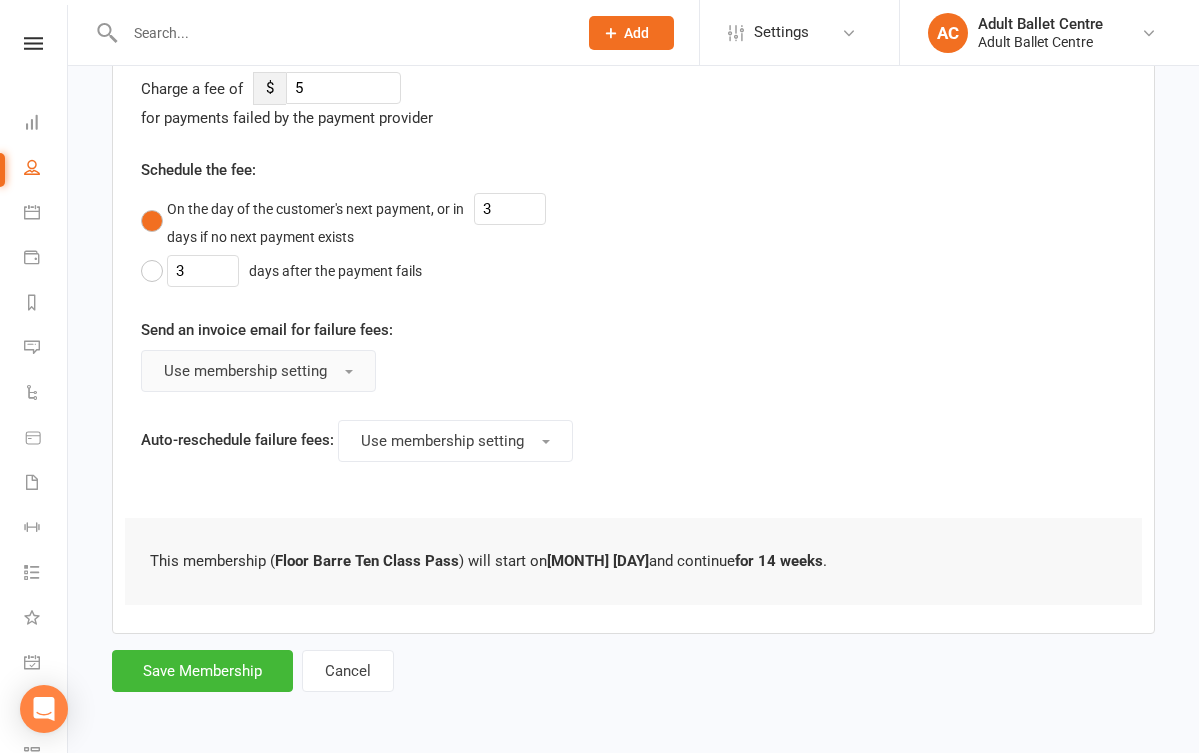 scroll, scrollTop: 697, scrollLeft: 0, axis: vertical 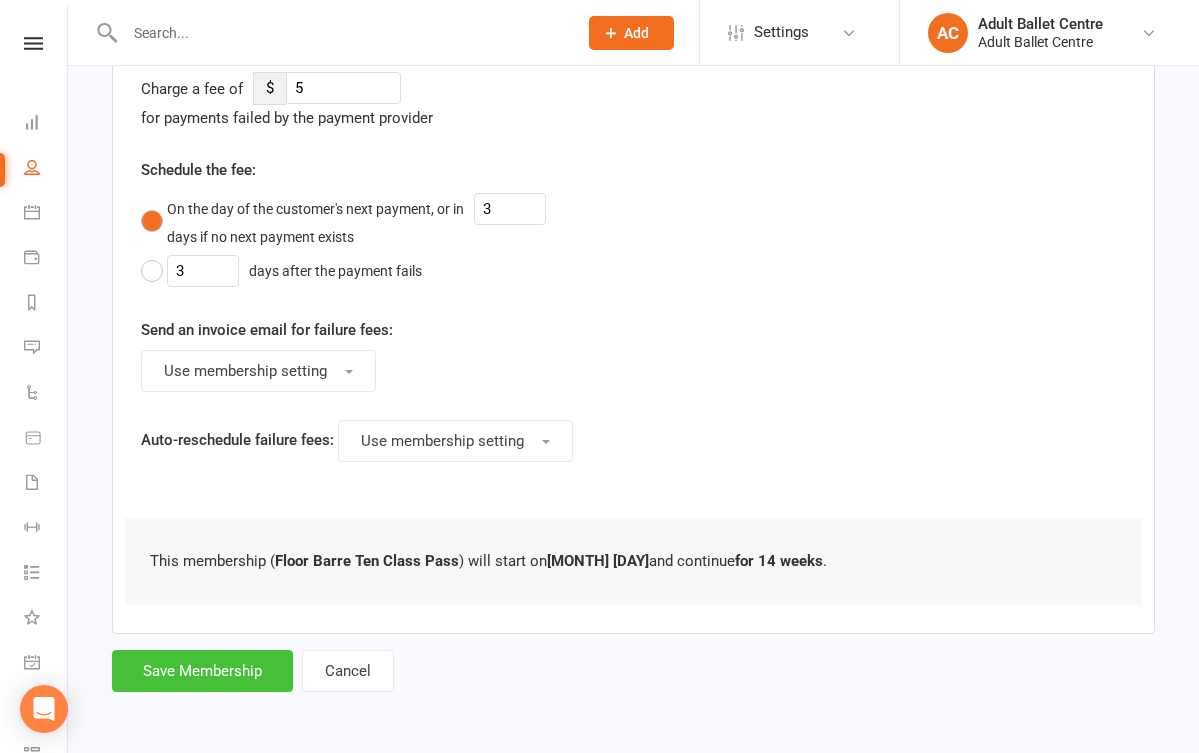 click on "Save Membership" at bounding box center [202, 671] 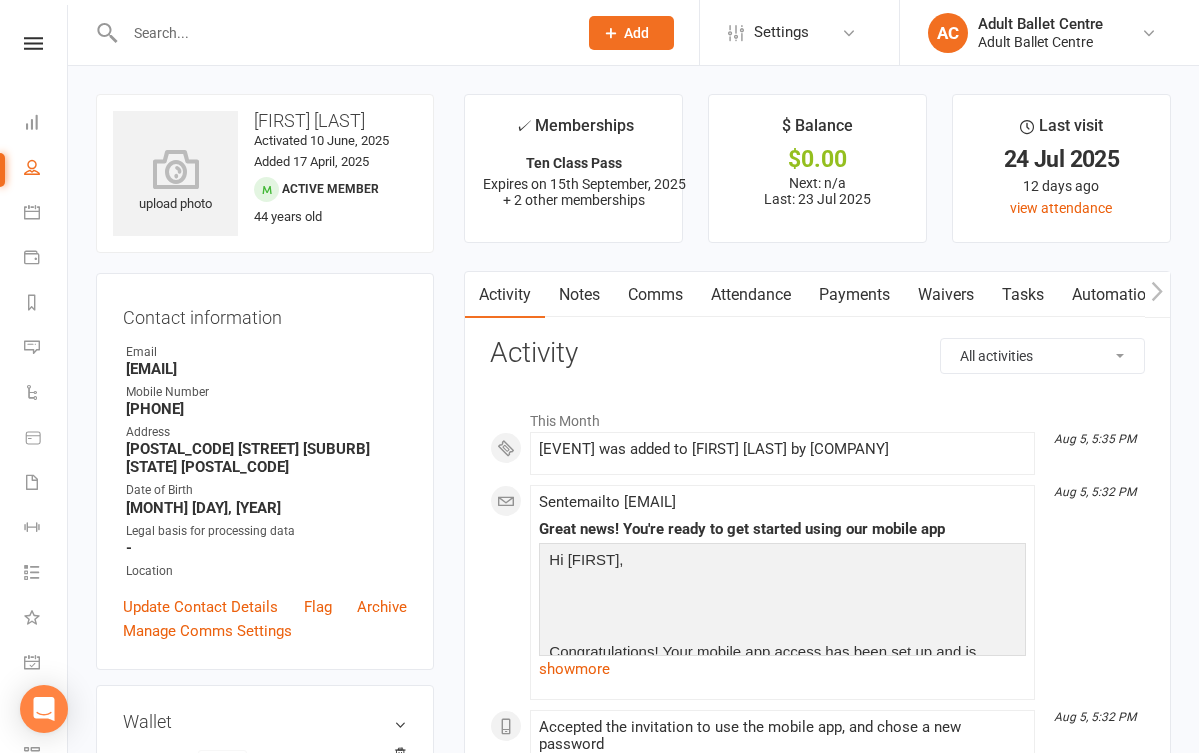 scroll, scrollTop: 0, scrollLeft: 0, axis: both 